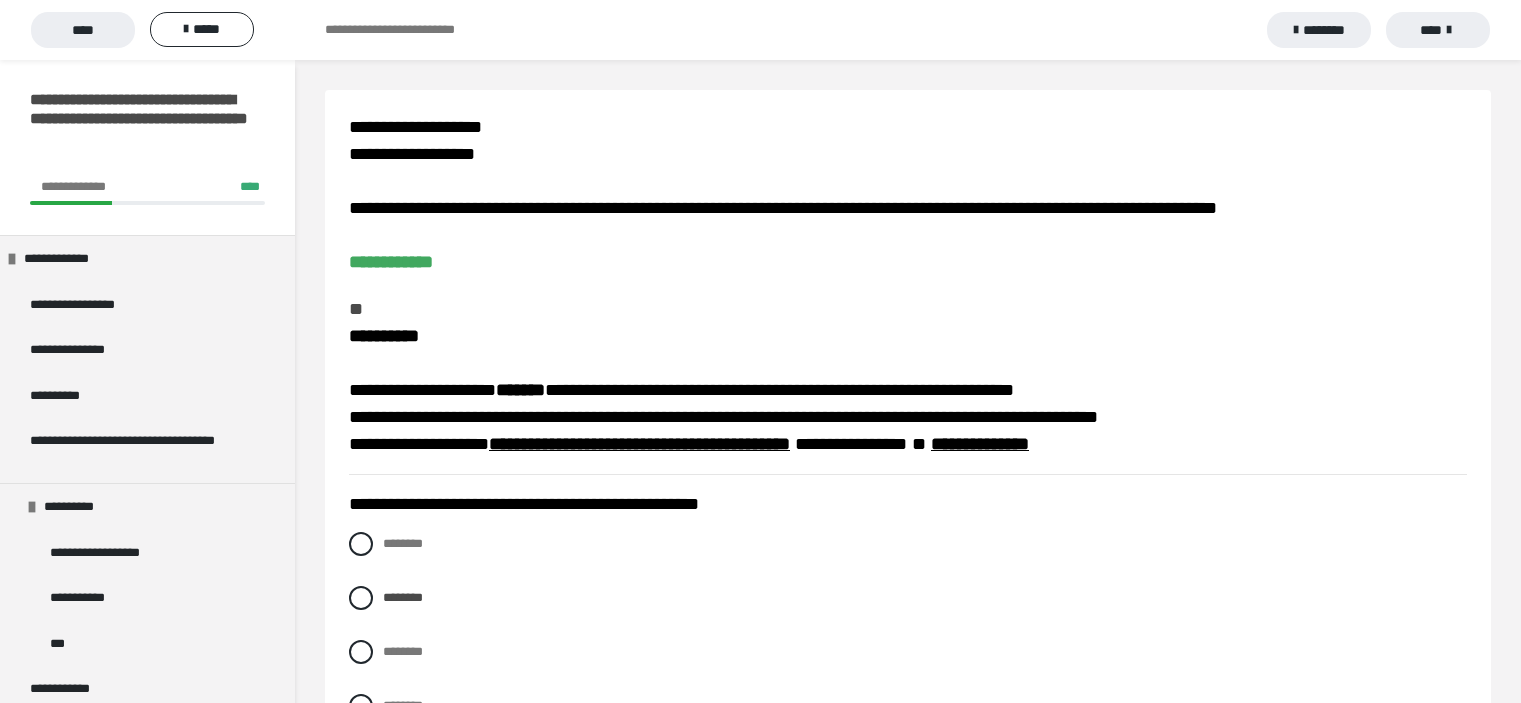 scroll, scrollTop: 2310, scrollLeft: 0, axis: vertical 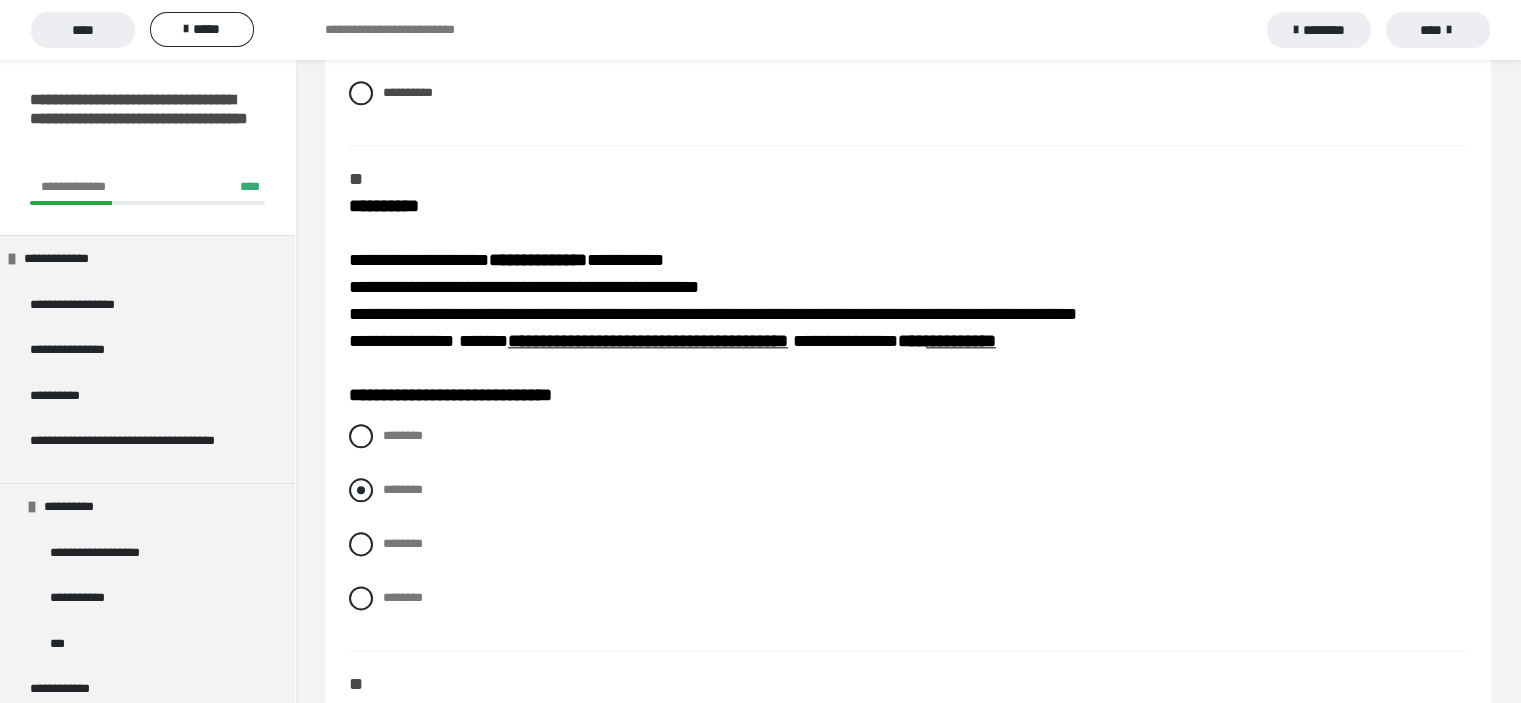 click at bounding box center [361, 490] 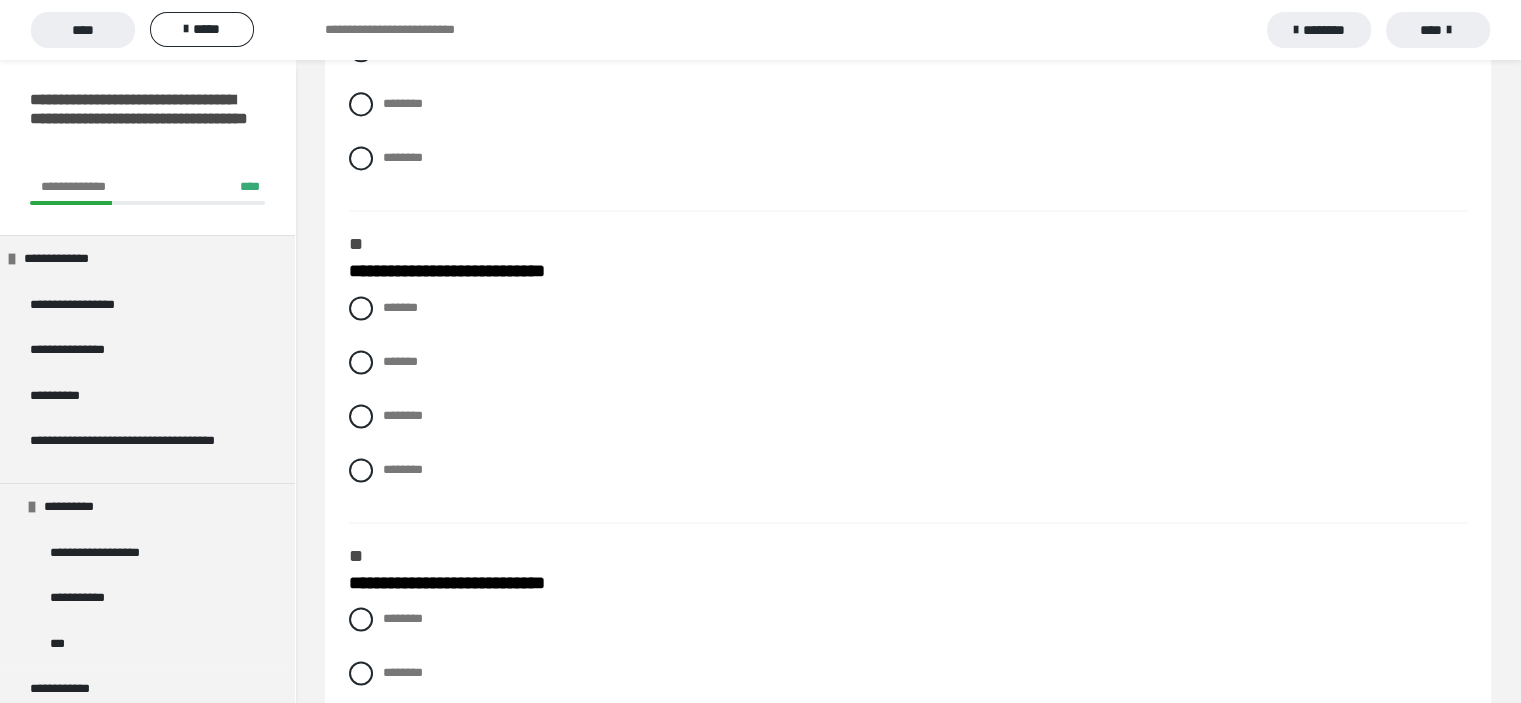scroll, scrollTop: 2810, scrollLeft: 0, axis: vertical 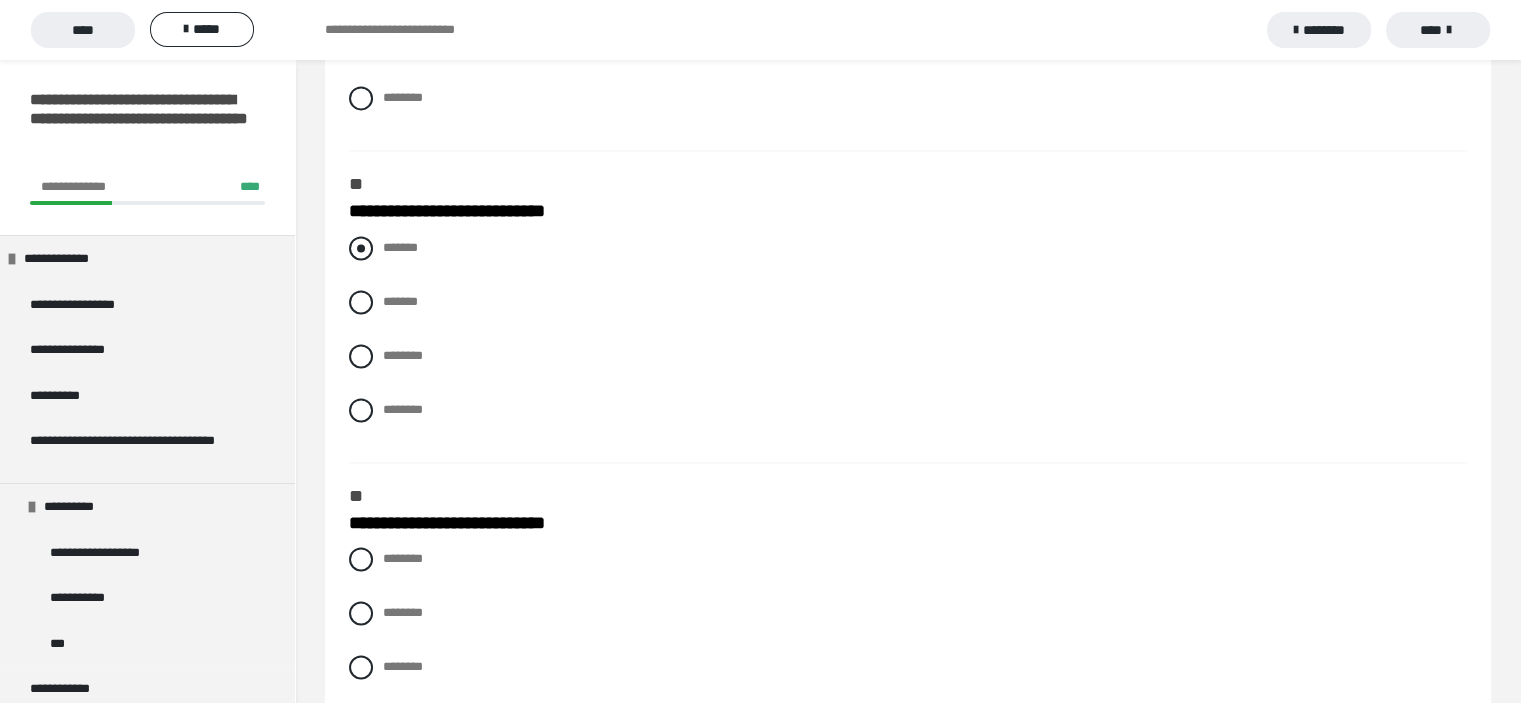 click at bounding box center (361, 248) 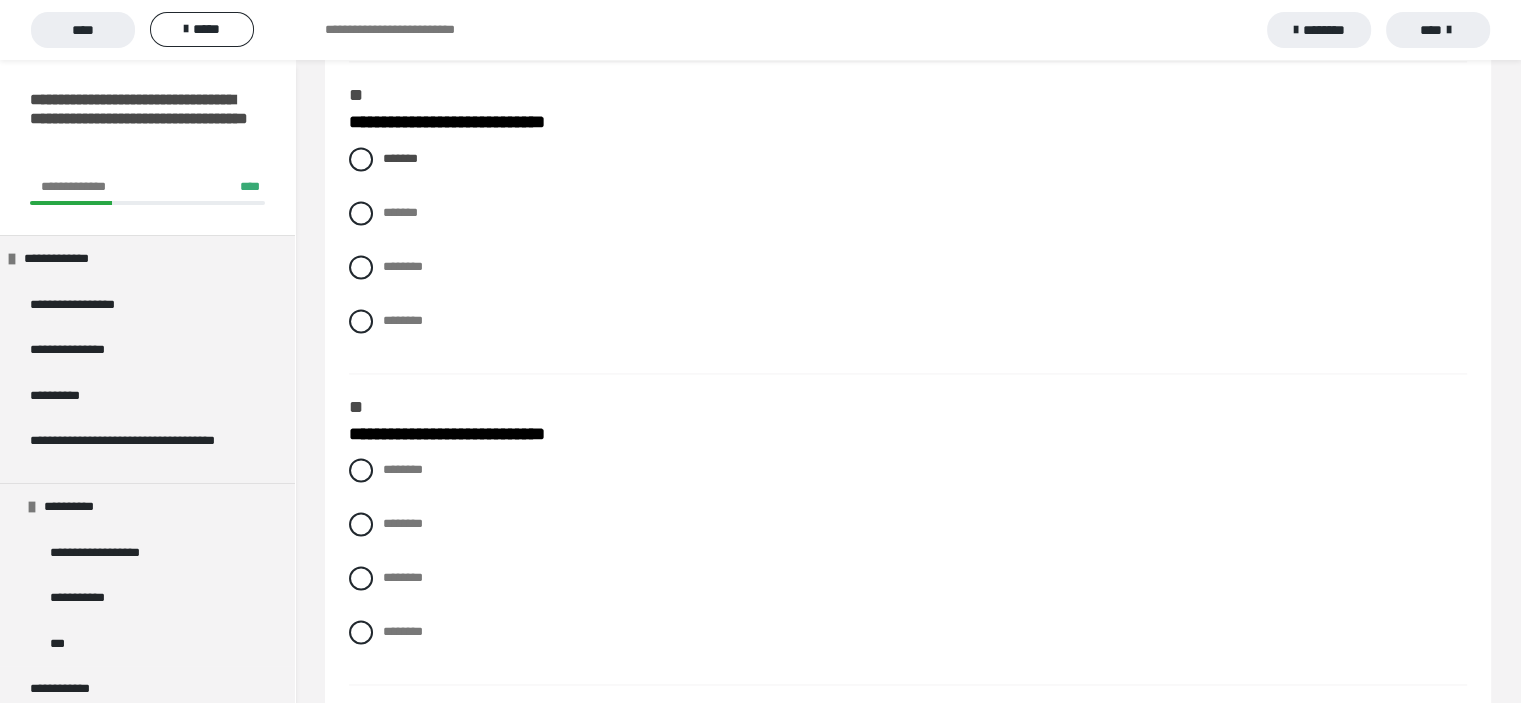 scroll, scrollTop: 3110, scrollLeft: 0, axis: vertical 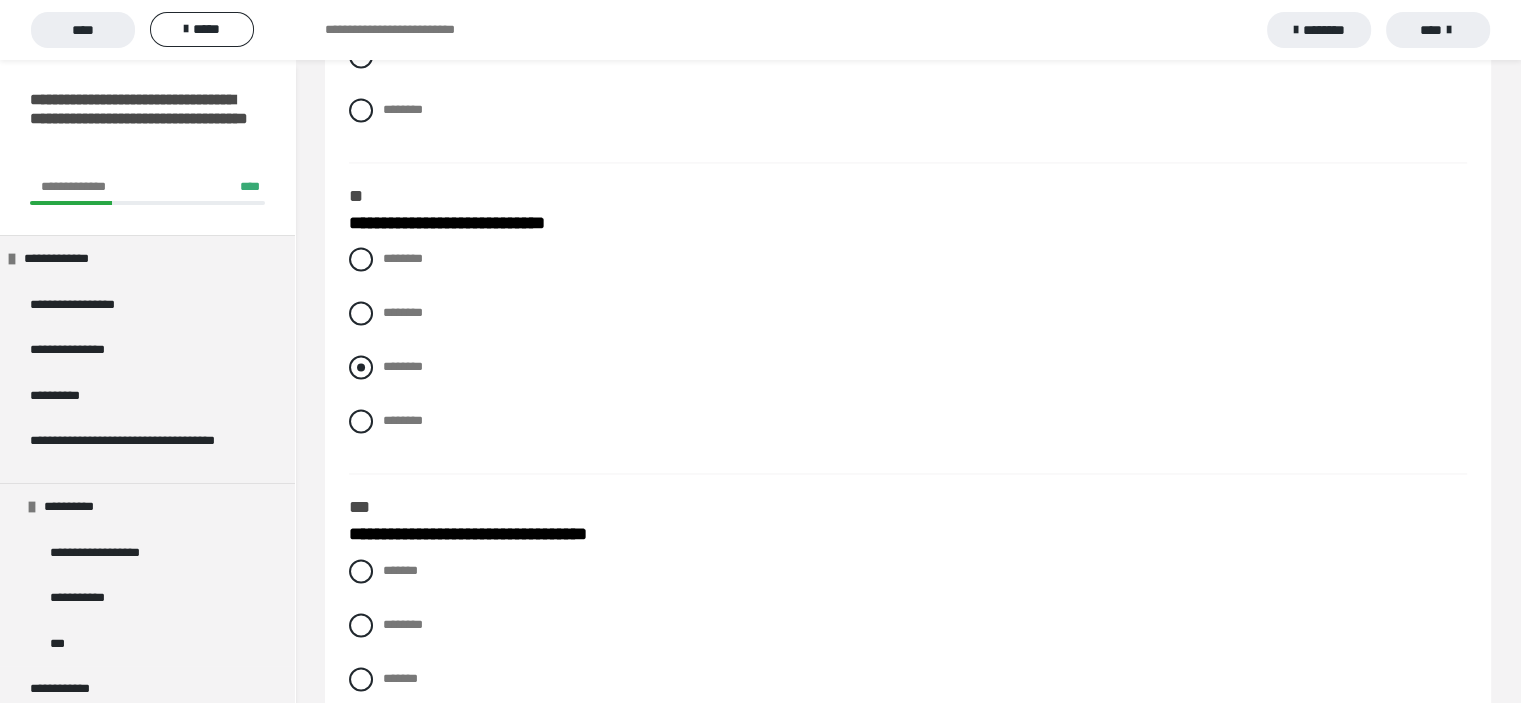 click at bounding box center (361, 367) 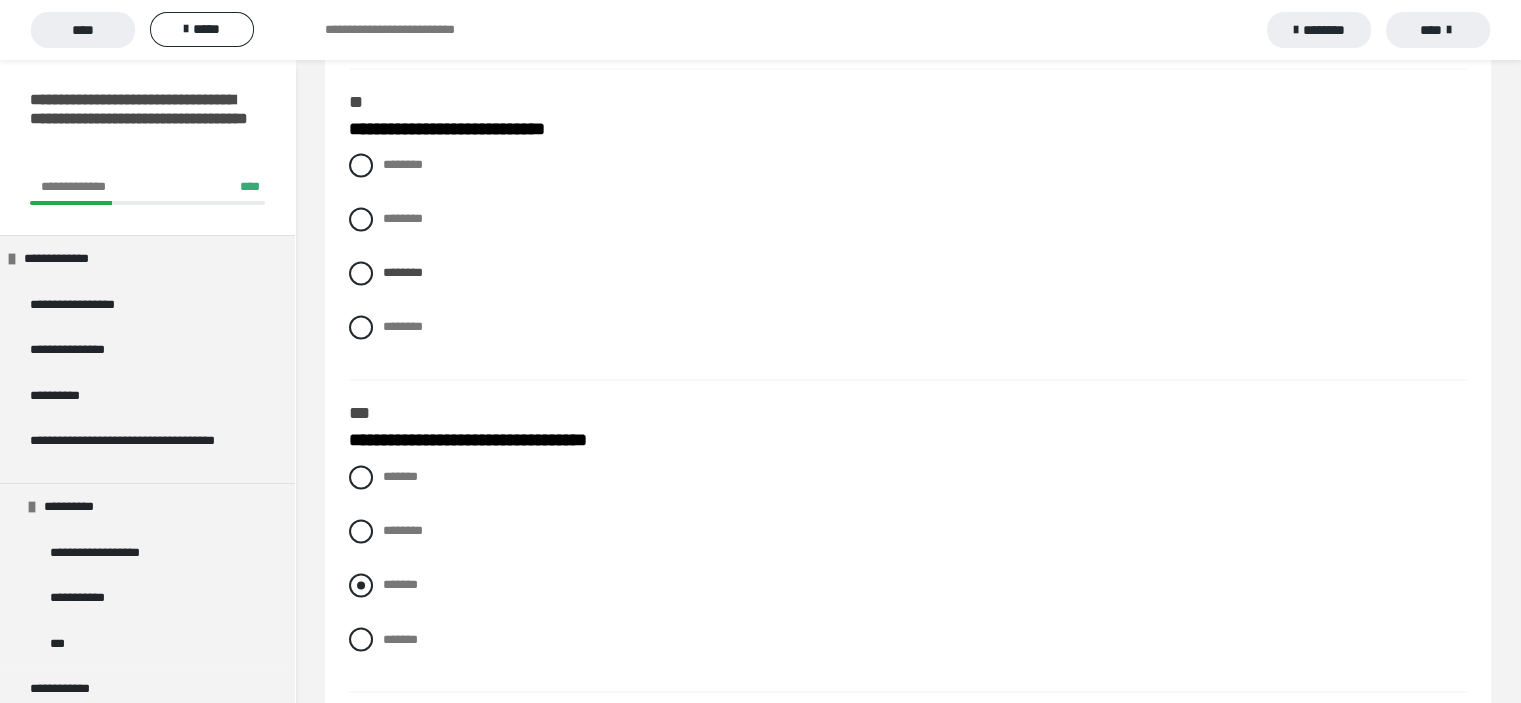 scroll, scrollTop: 3310, scrollLeft: 0, axis: vertical 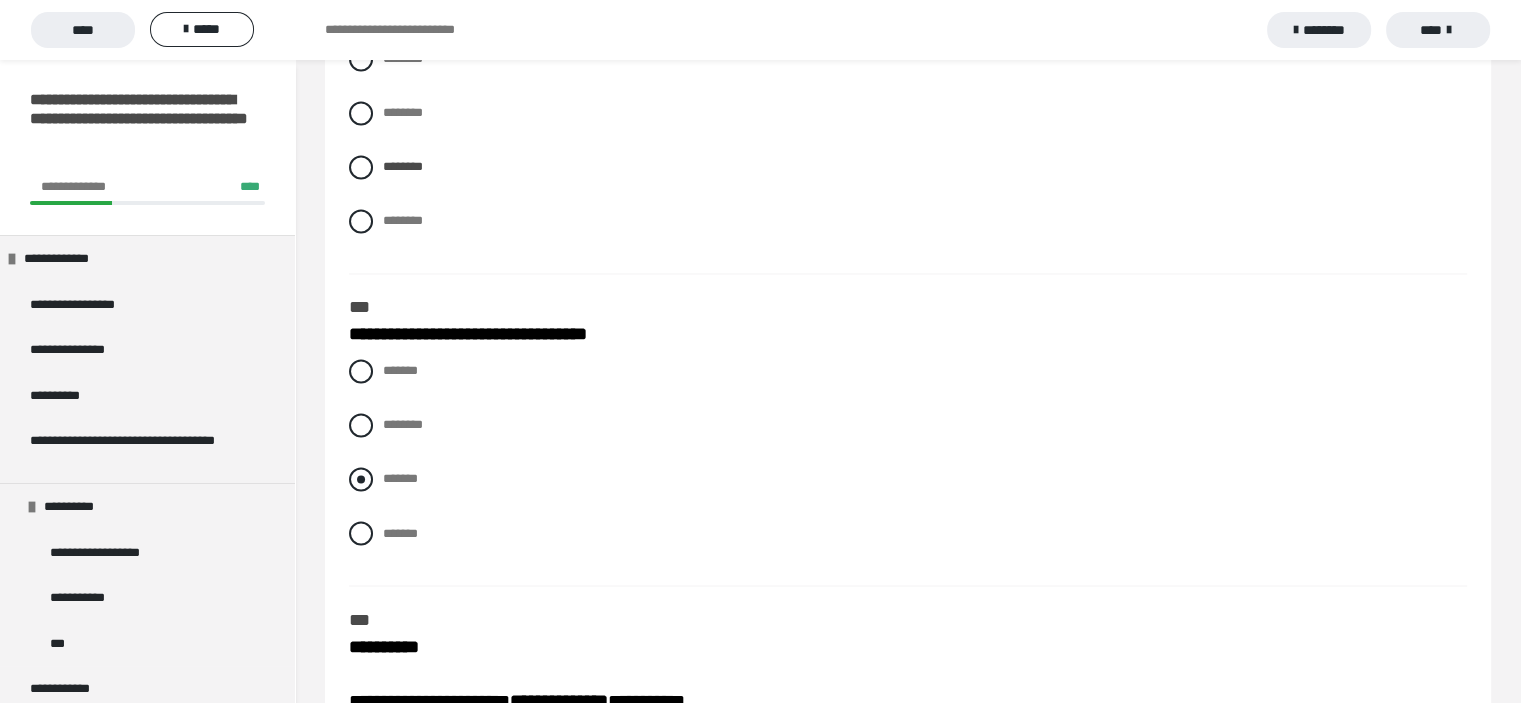 click at bounding box center (361, 479) 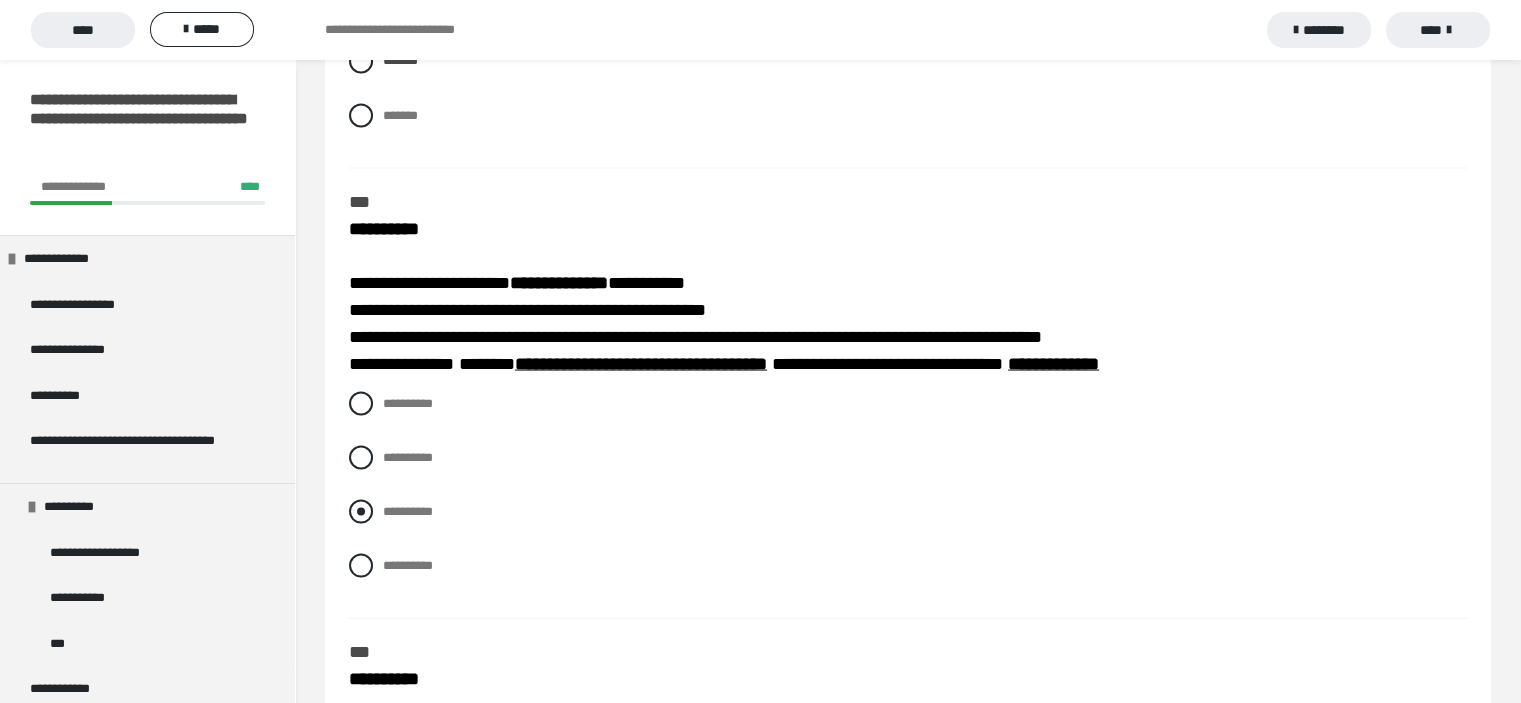 scroll, scrollTop: 3710, scrollLeft: 0, axis: vertical 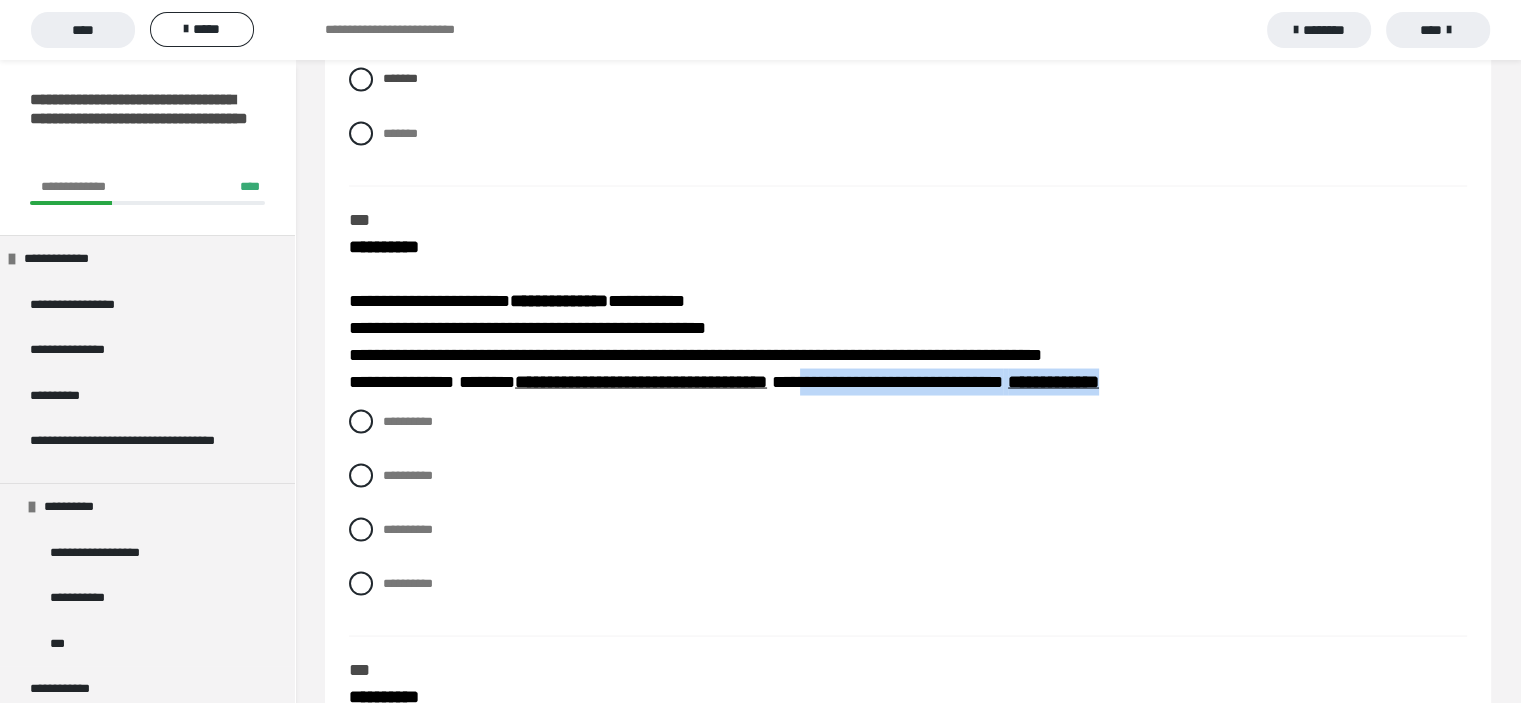 drag, startPoint x: 915, startPoint y: 392, endPoint x: 1273, endPoint y: 388, distance: 358.02234 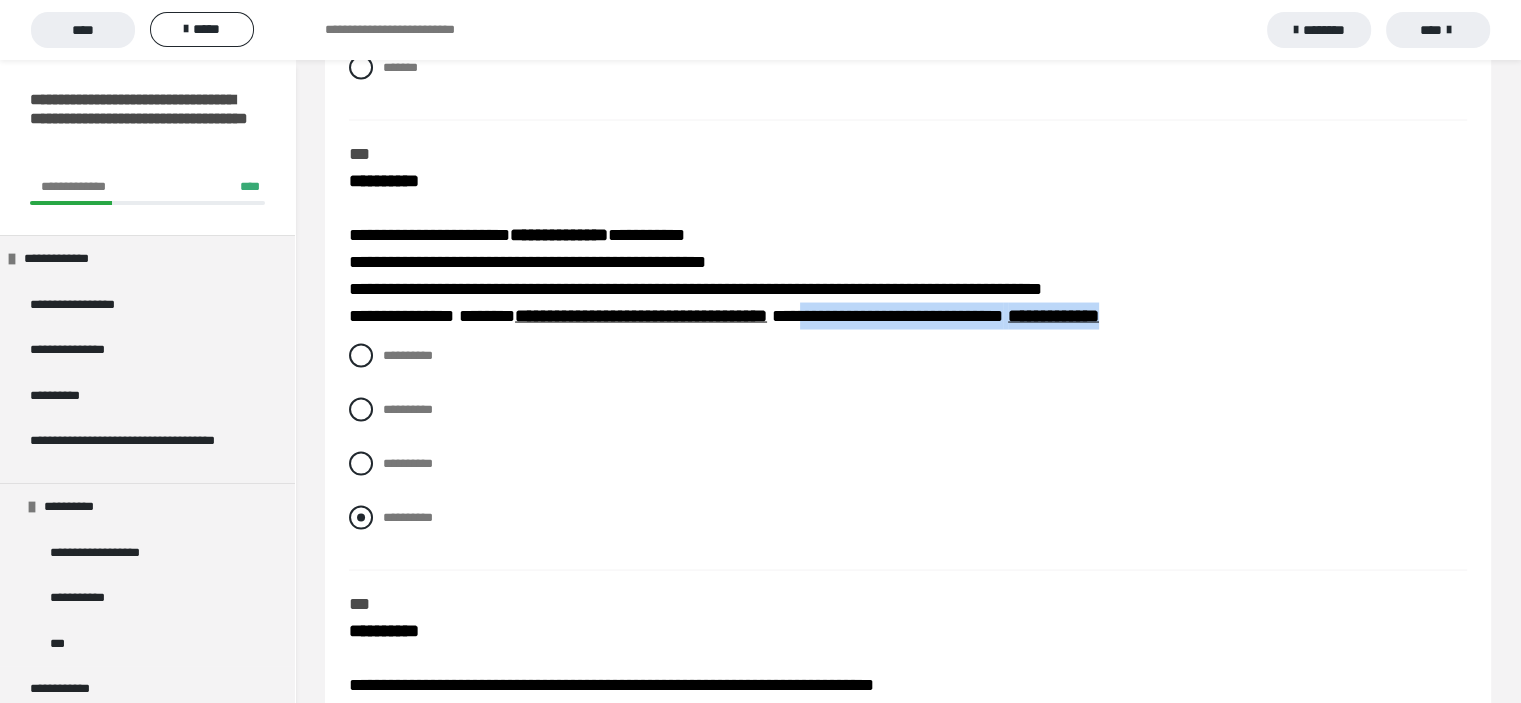 scroll, scrollTop: 3810, scrollLeft: 0, axis: vertical 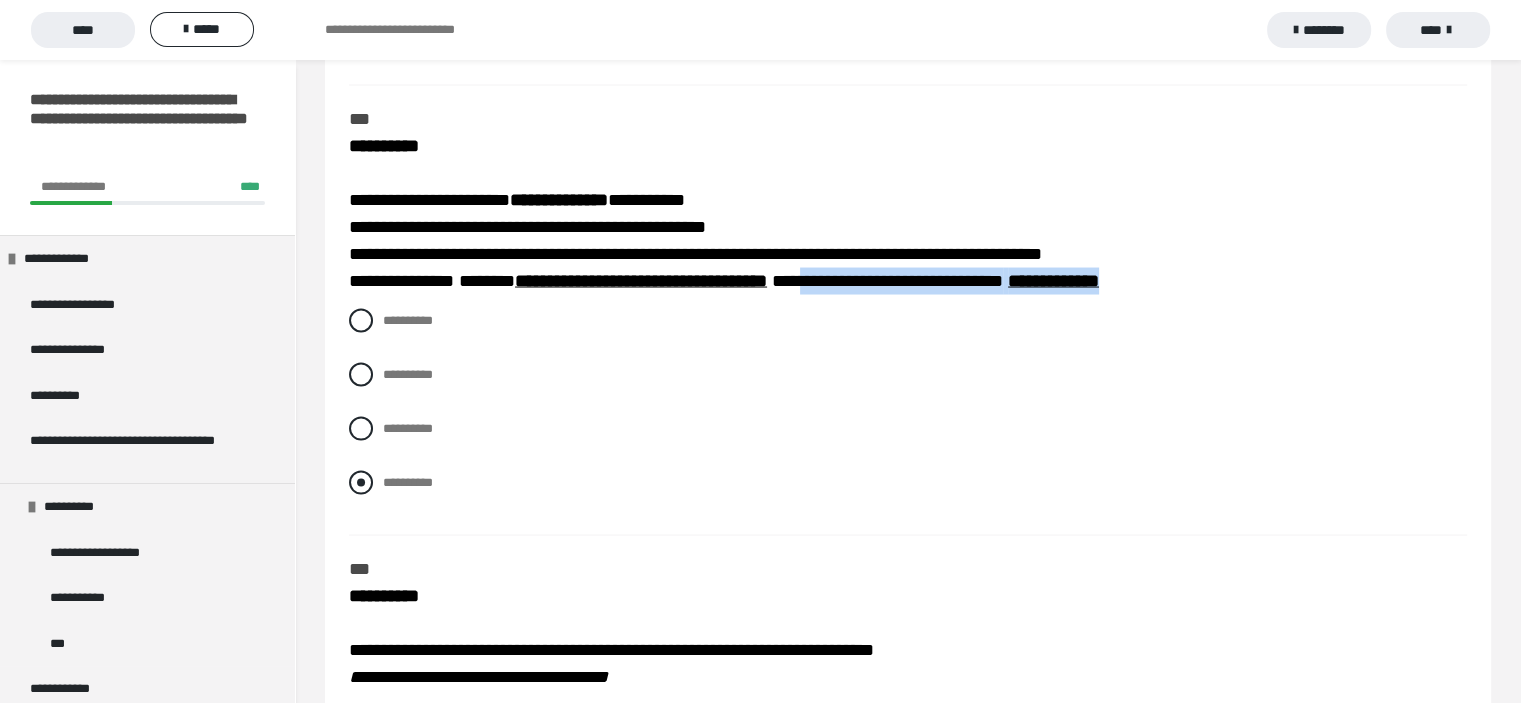 click at bounding box center (361, 483) 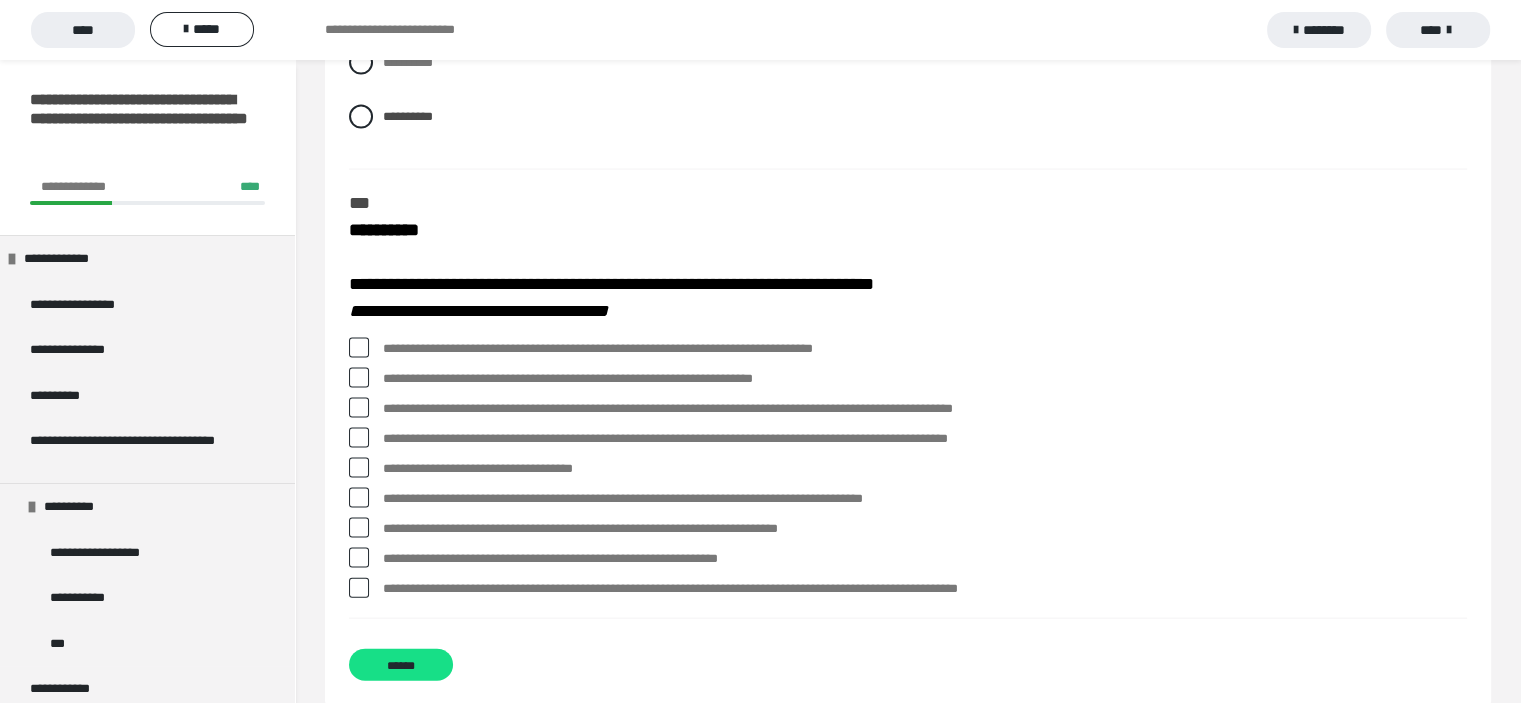 scroll, scrollTop: 4210, scrollLeft: 0, axis: vertical 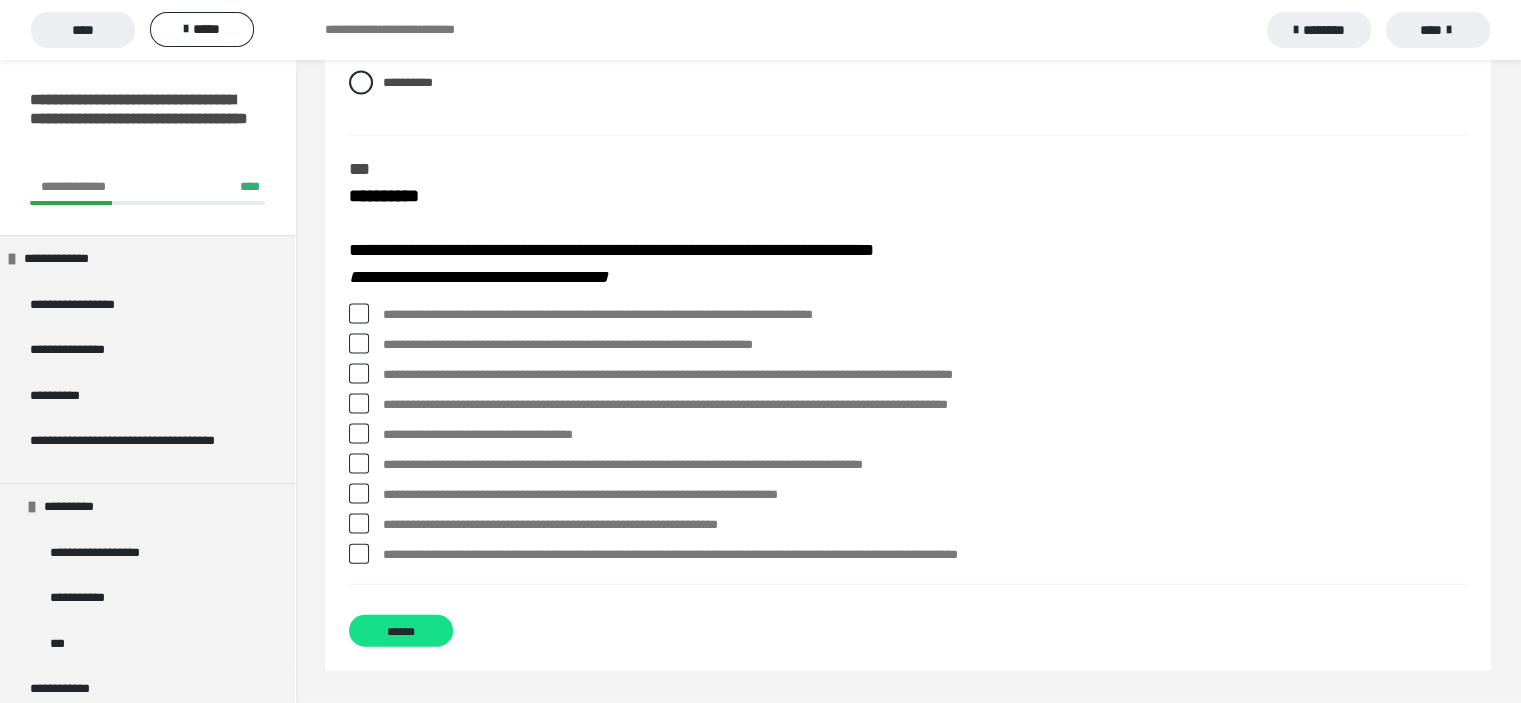 click at bounding box center [359, 314] 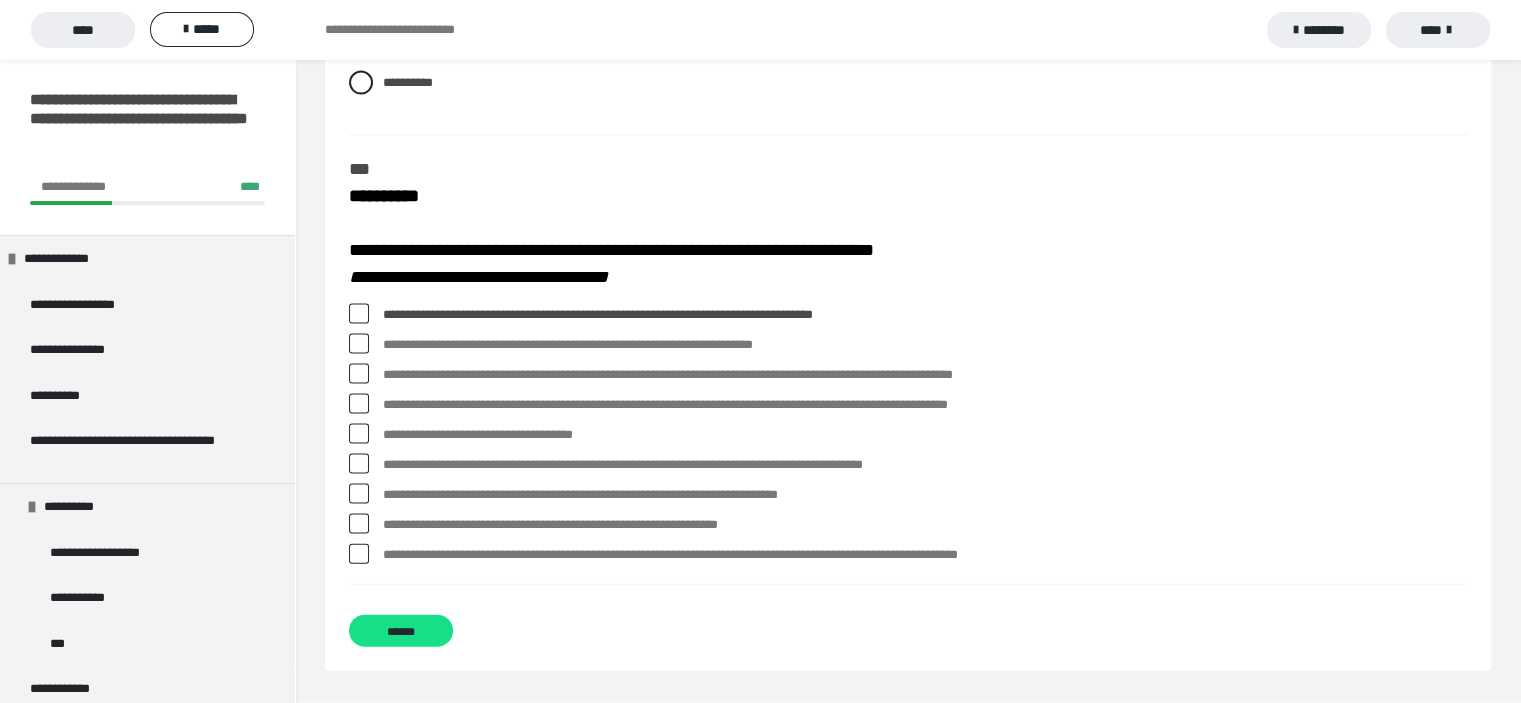click at bounding box center (359, 374) 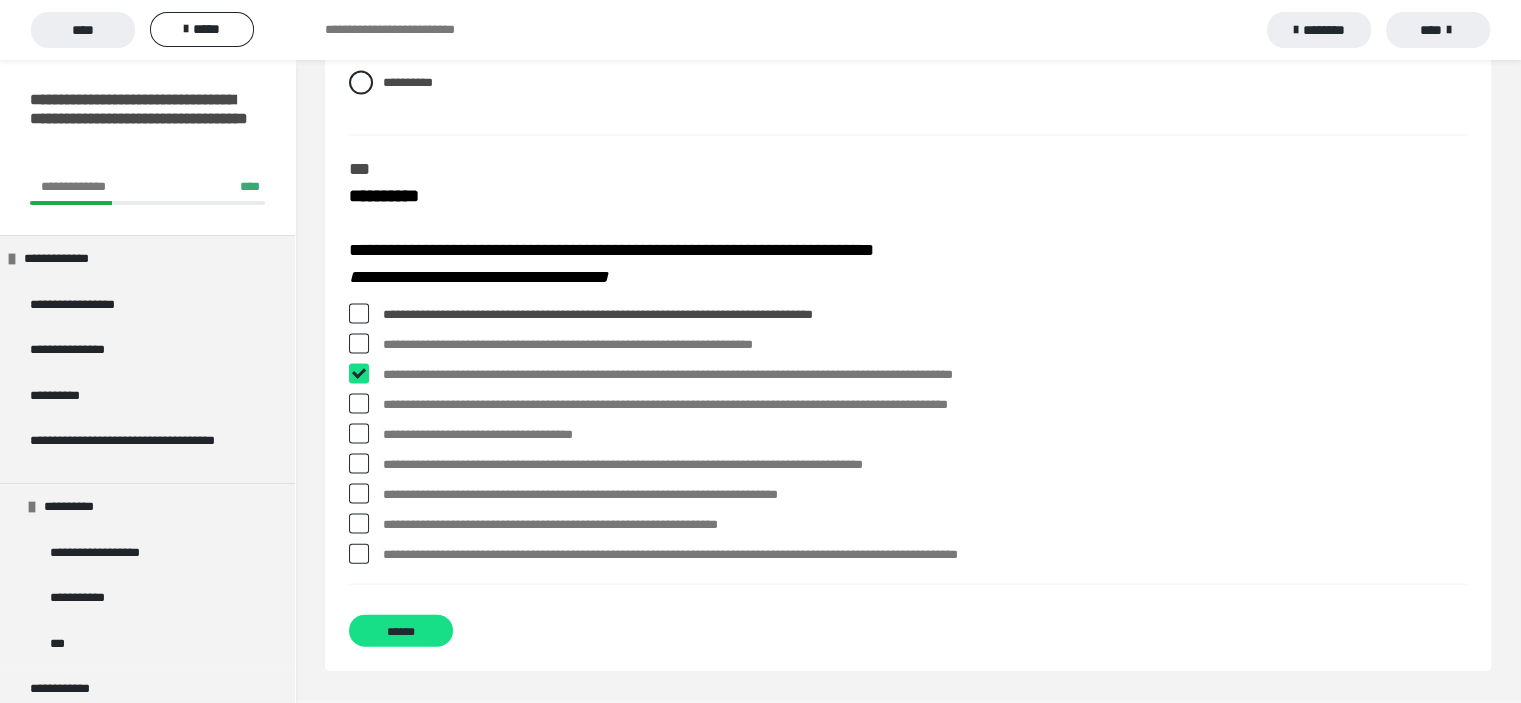 checkbox on "****" 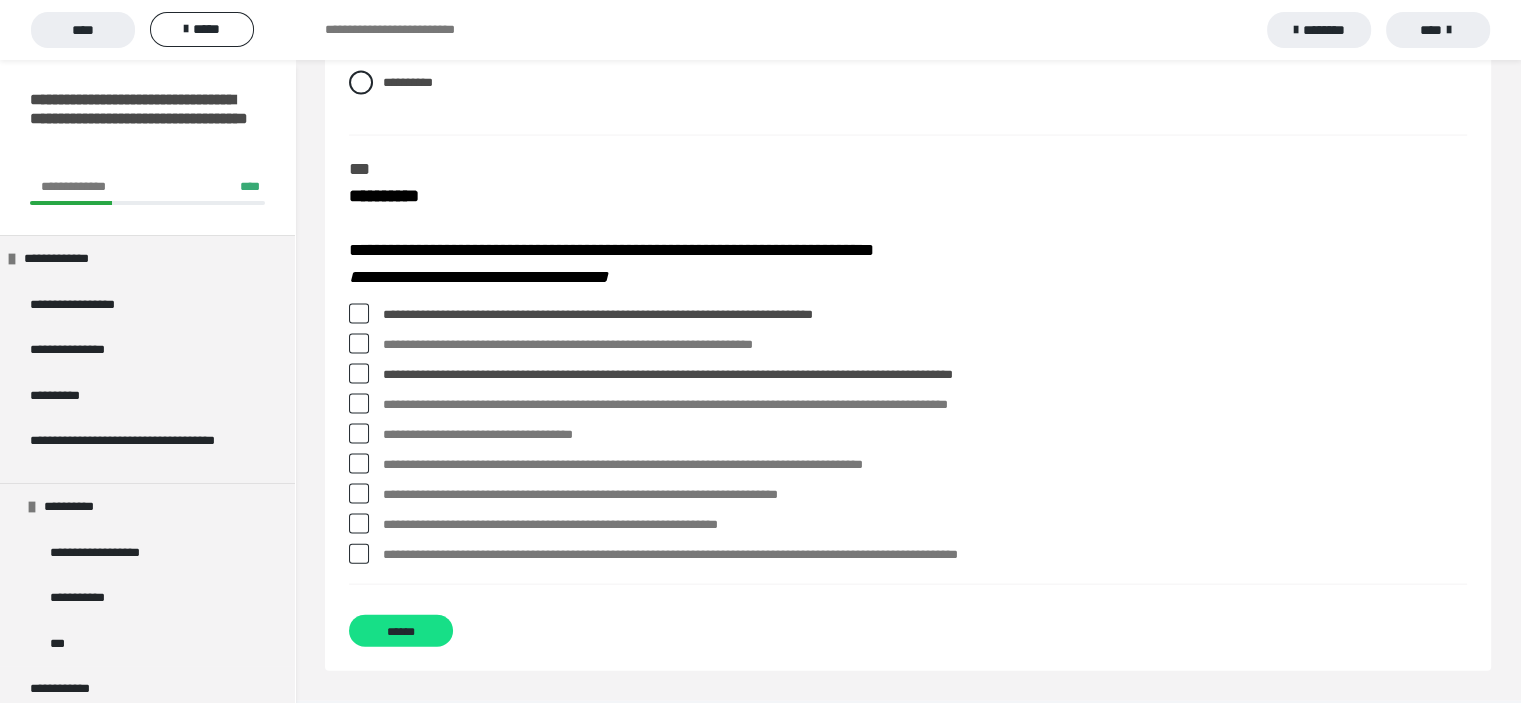 click at bounding box center (359, 494) 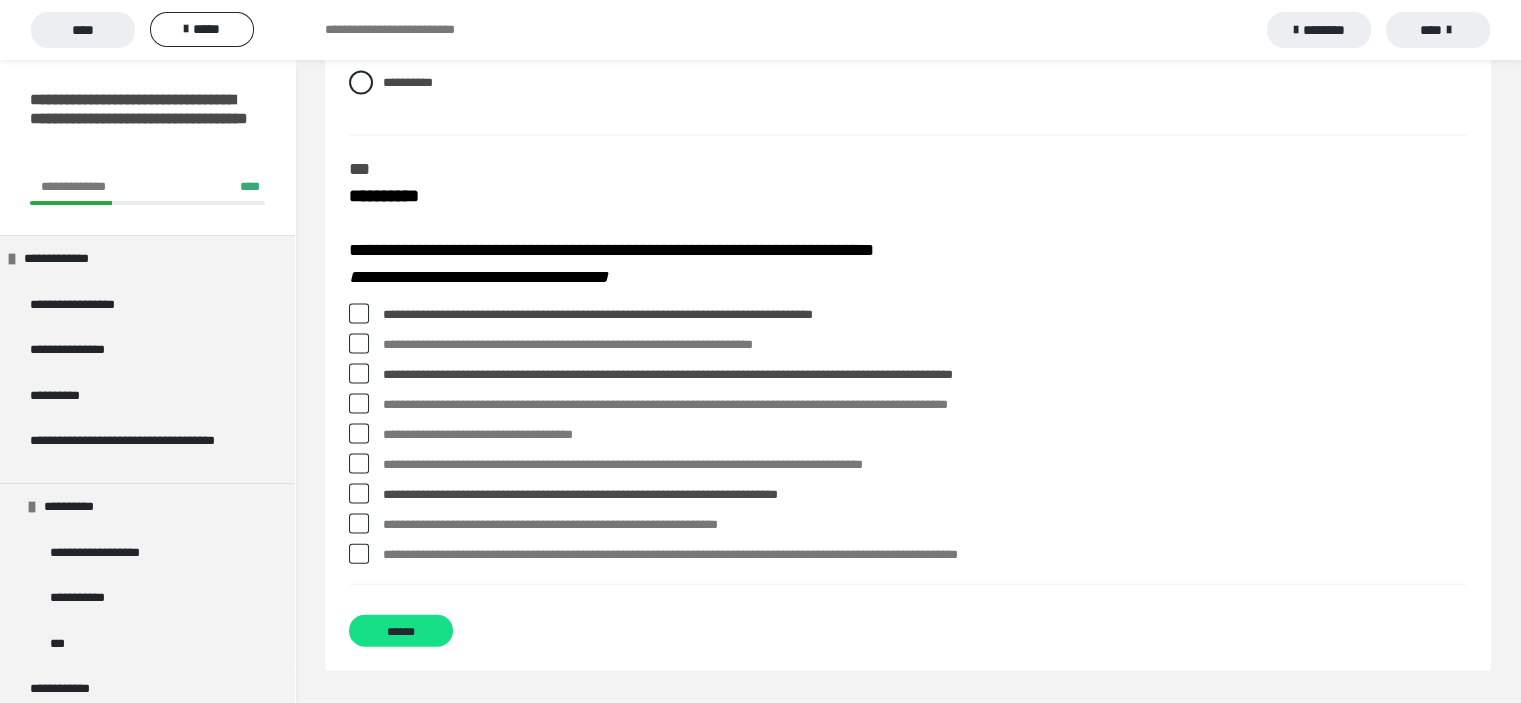 click at bounding box center [359, 554] 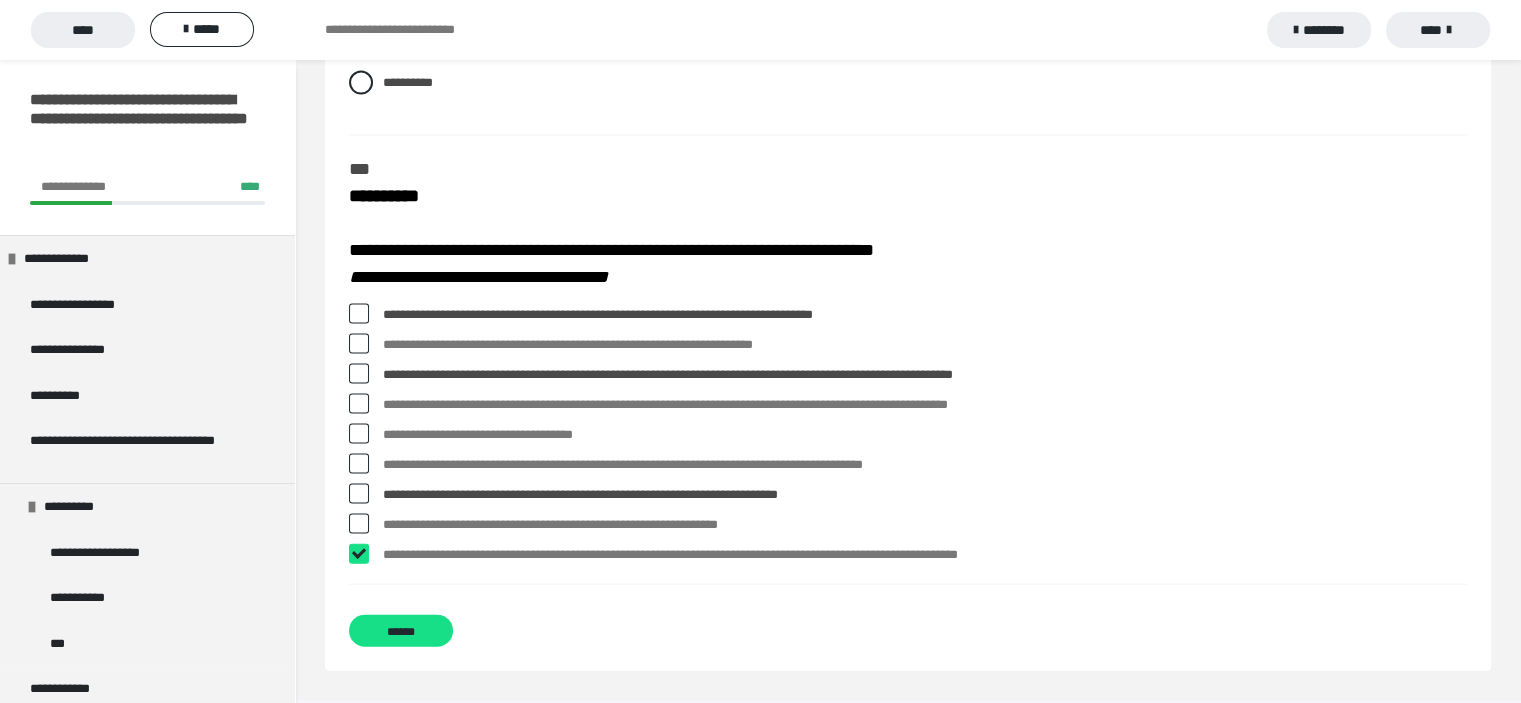 checkbox on "****" 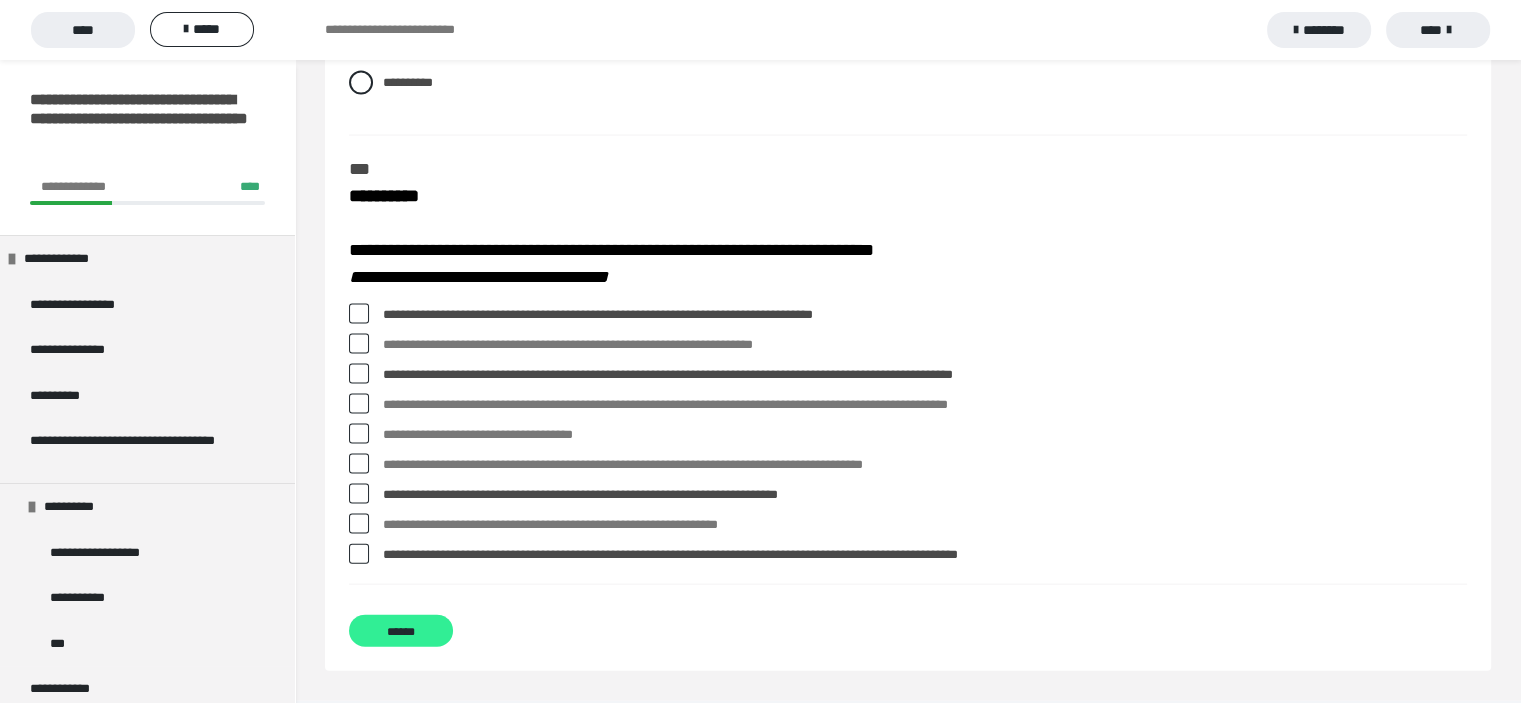 click on "******" at bounding box center [401, 631] 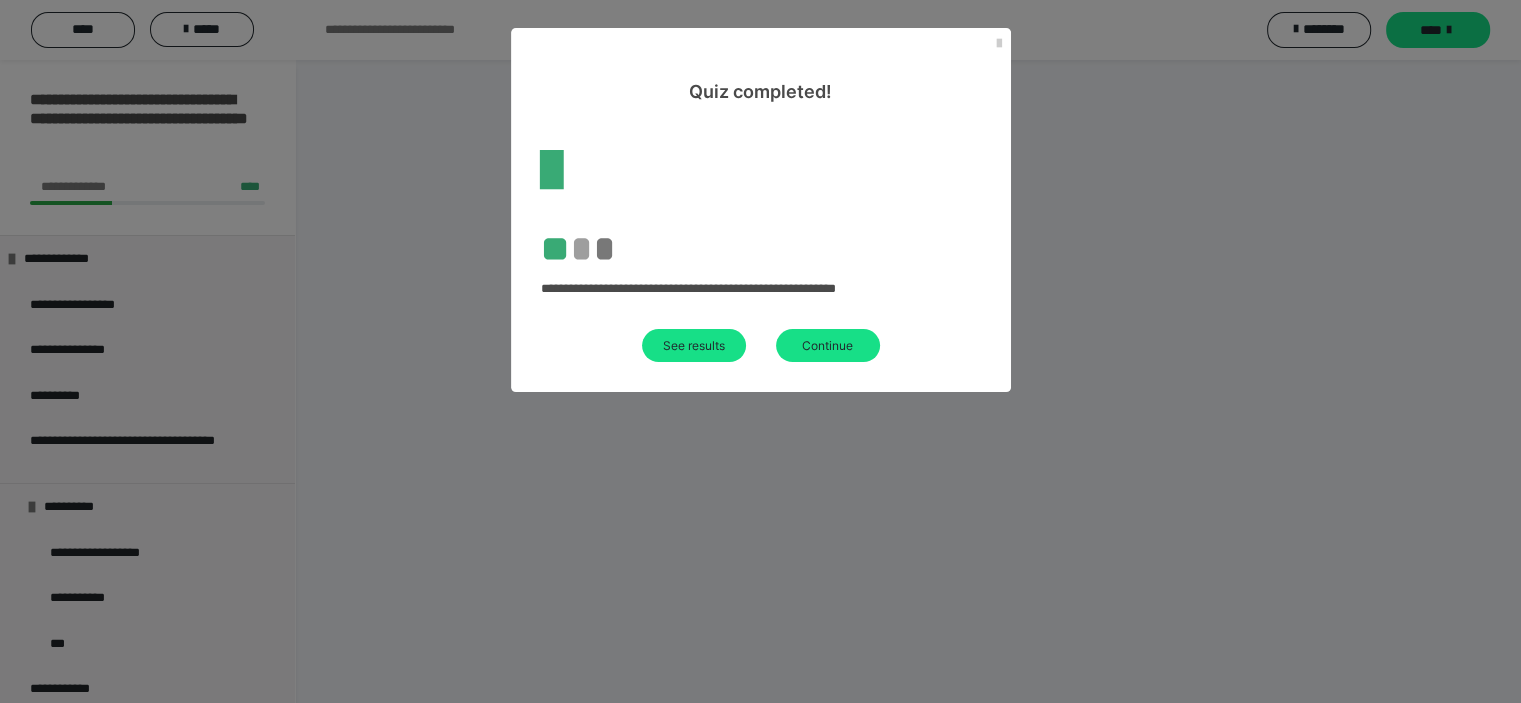 scroll, scrollTop: 60, scrollLeft: 0, axis: vertical 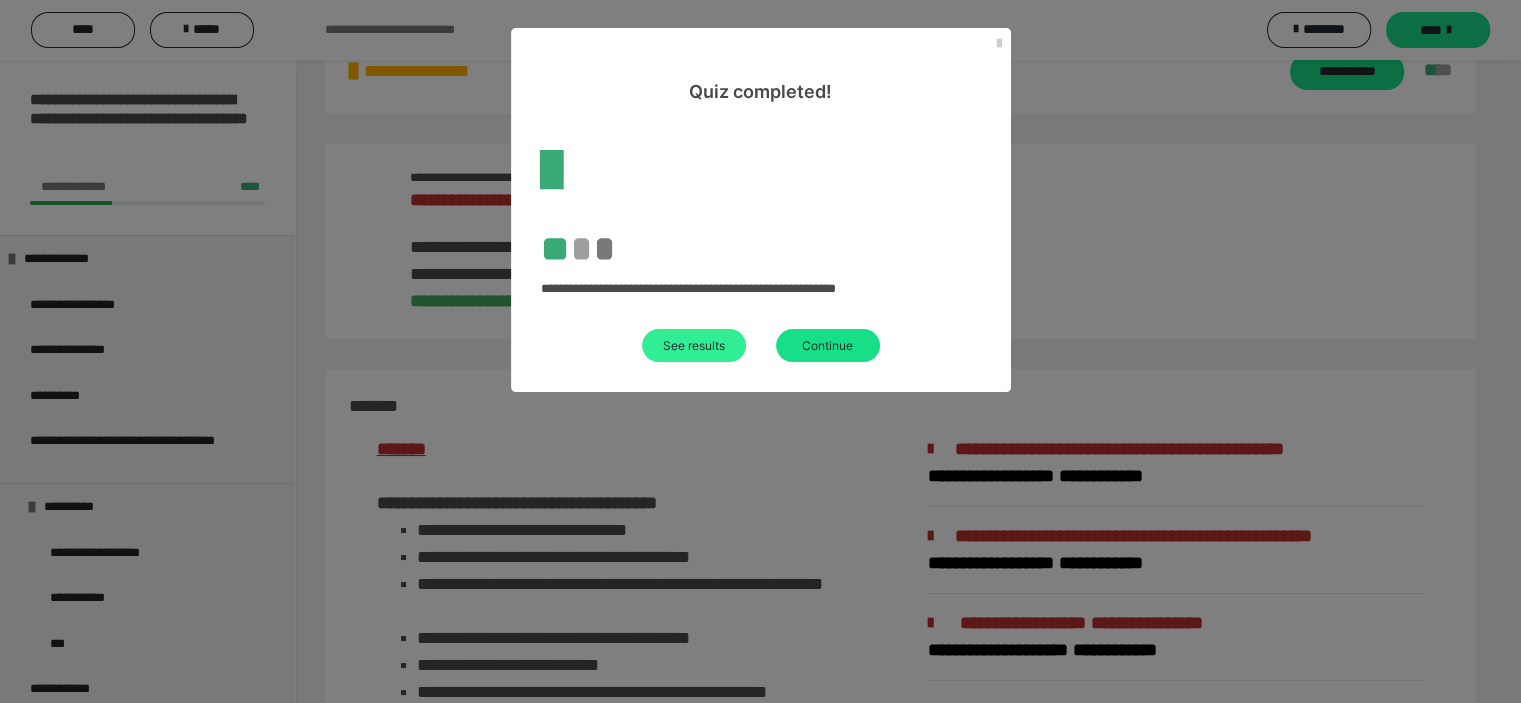 click on "See results" at bounding box center [694, 345] 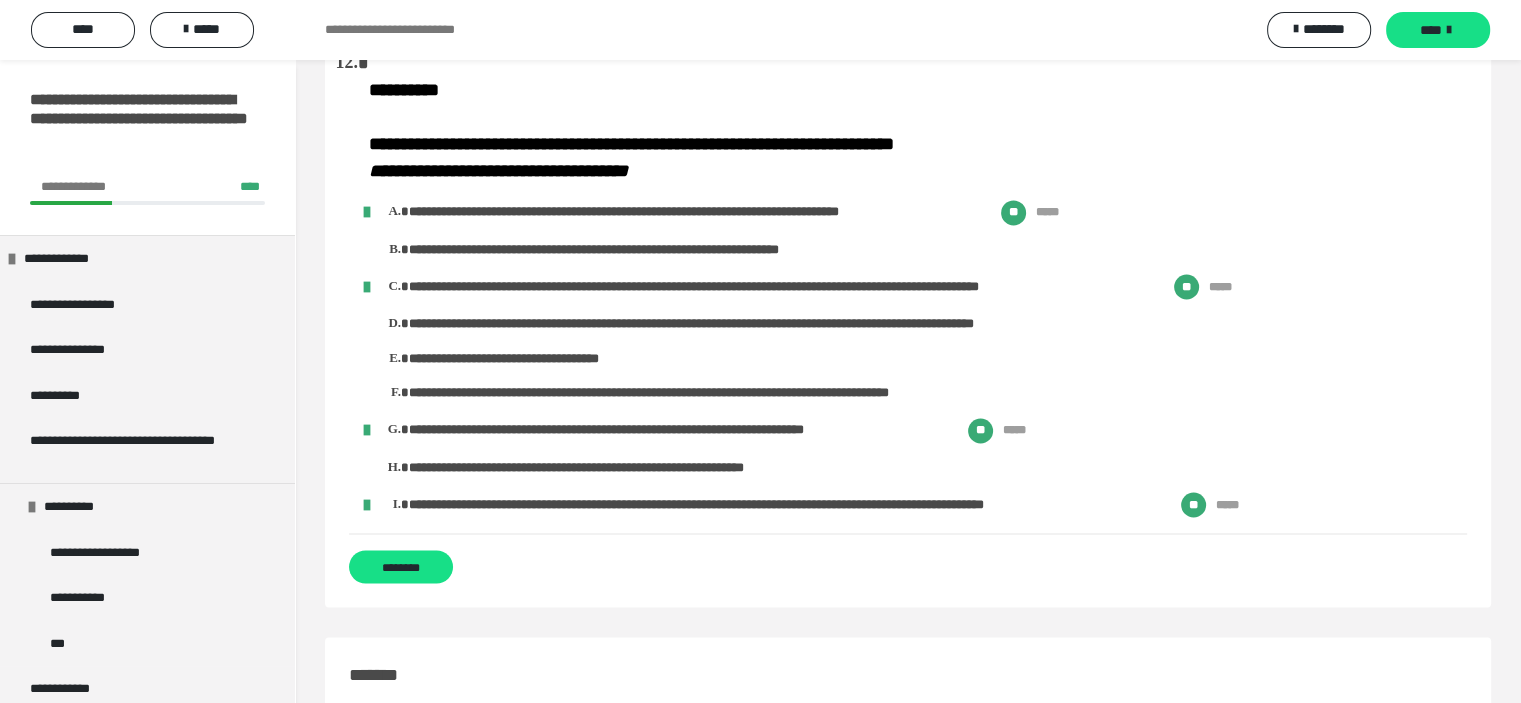 scroll, scrollTop: 3300, scrollLeft: 0, axis: vertical 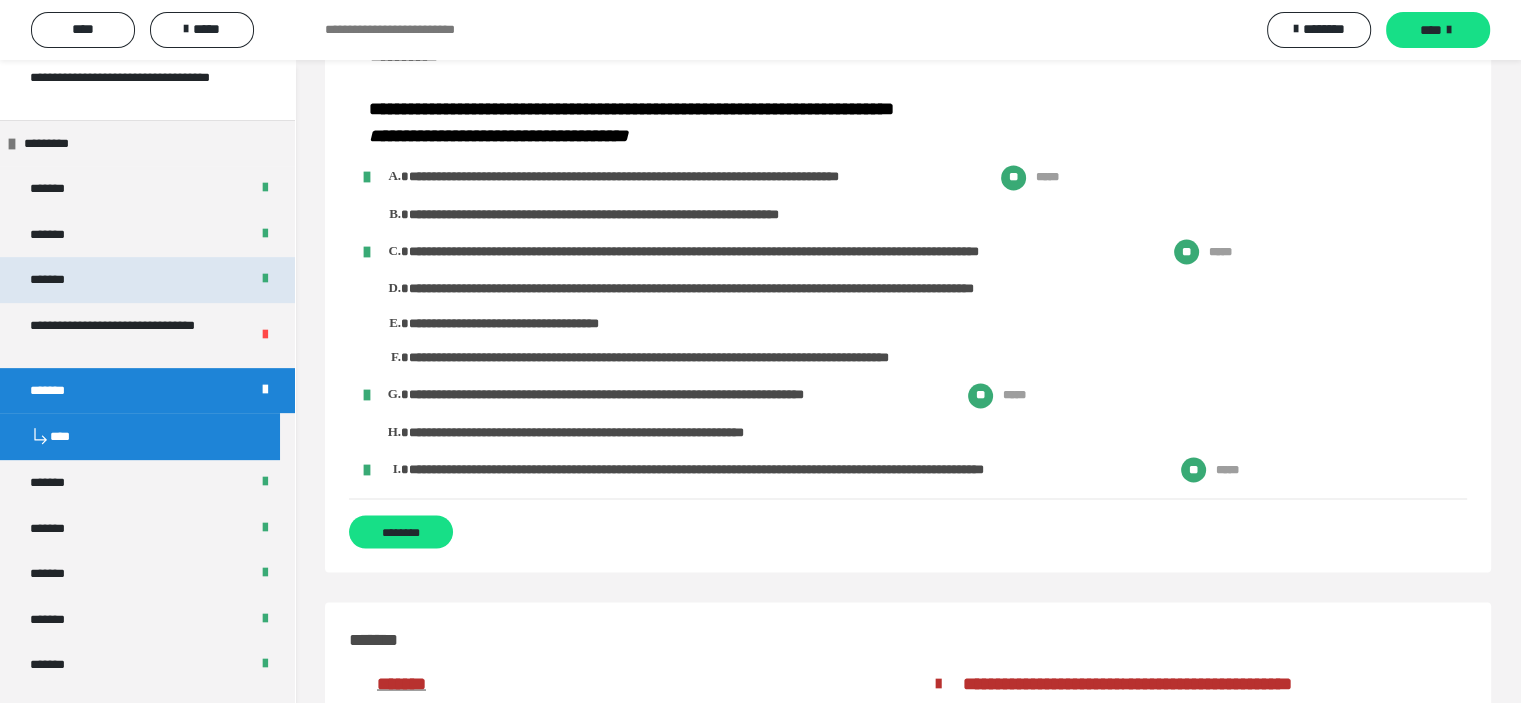 click on "*******" at bounding box center (147, 280) 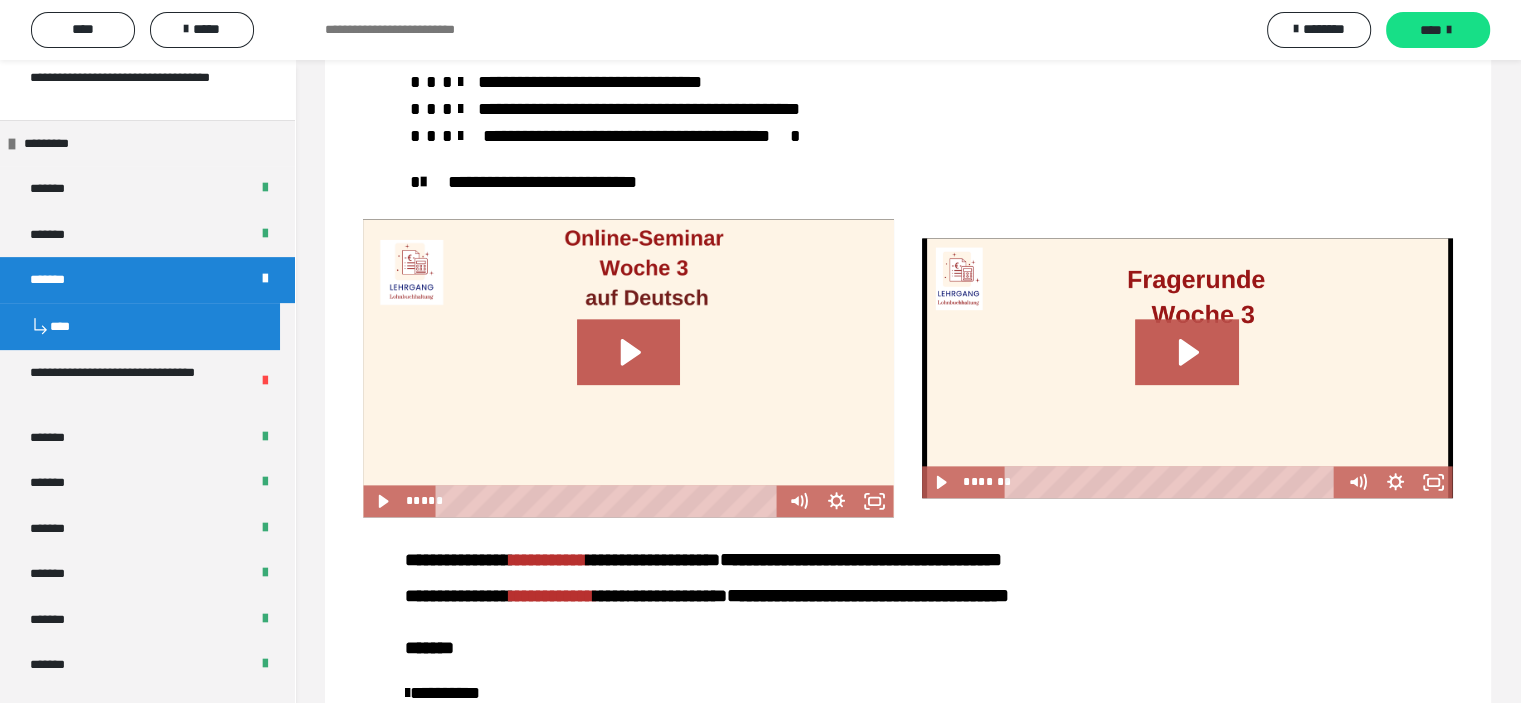 scroll, scrollTop: 2400, scrollLeft: 0, axis: vertical 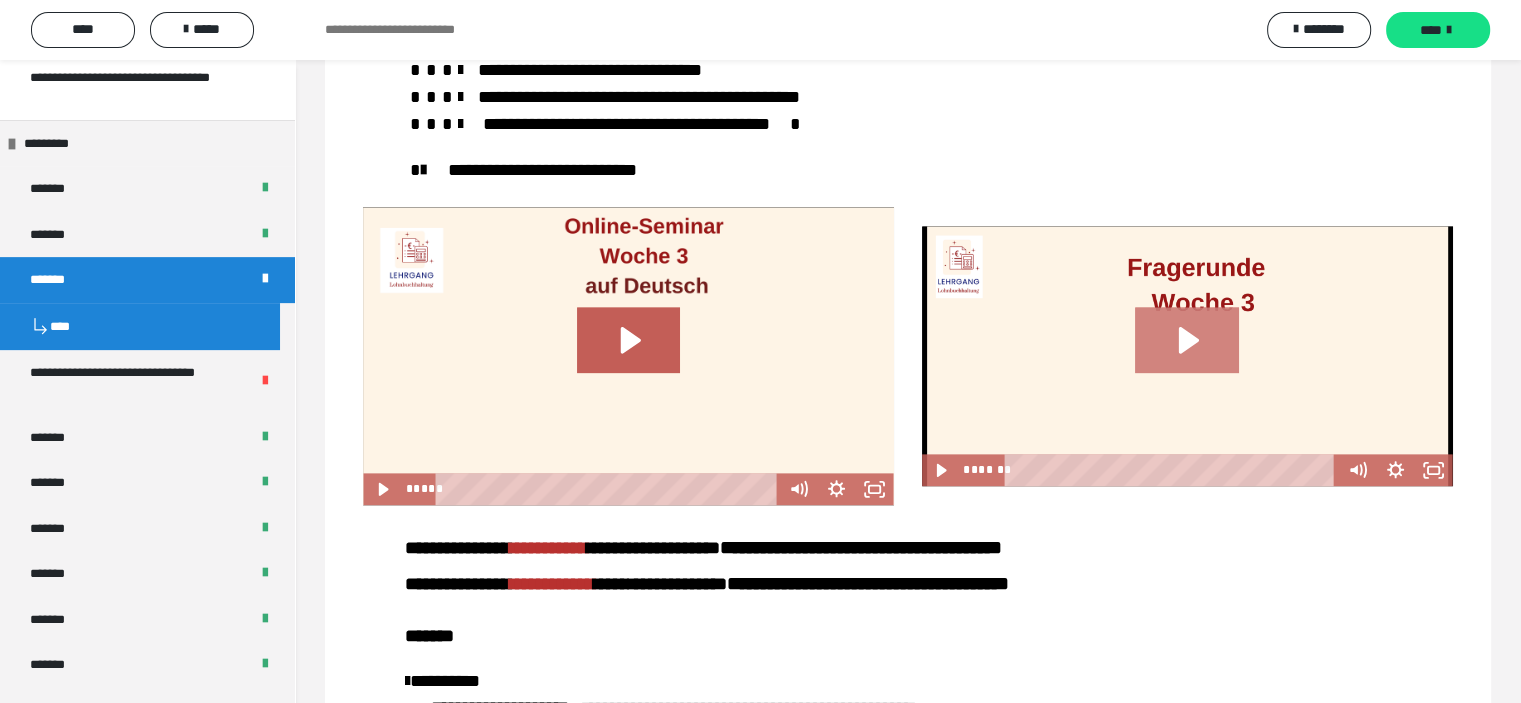 click 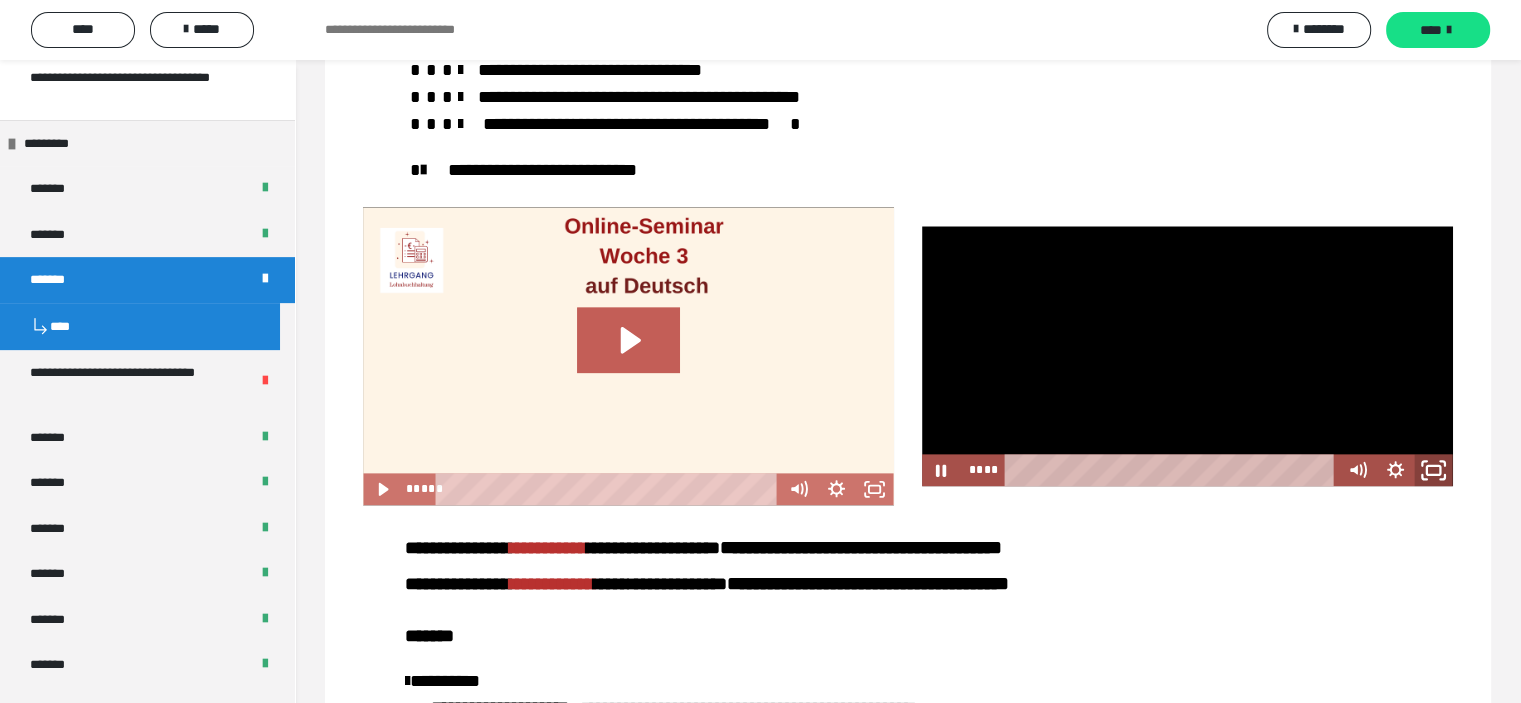 click 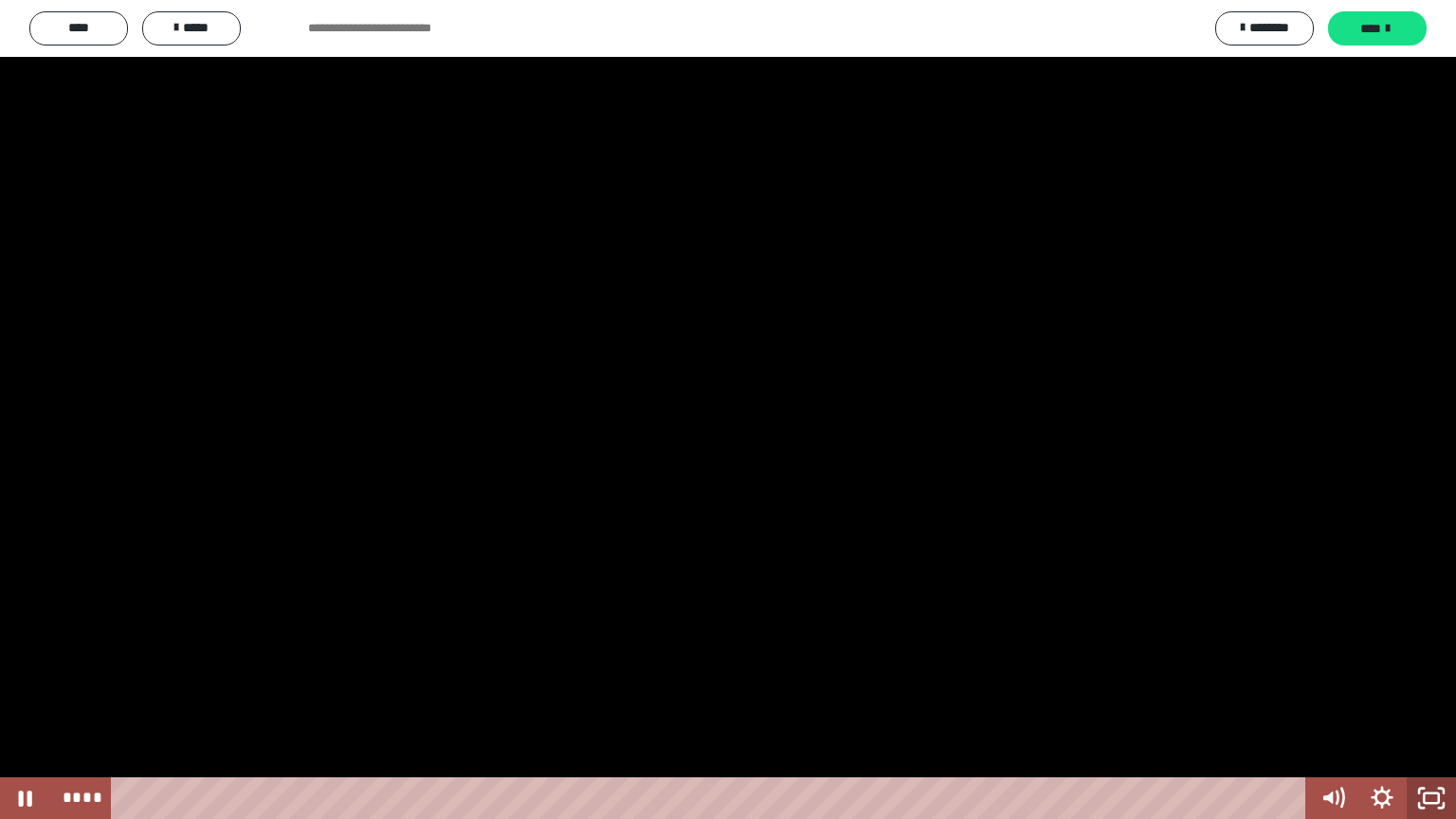 click 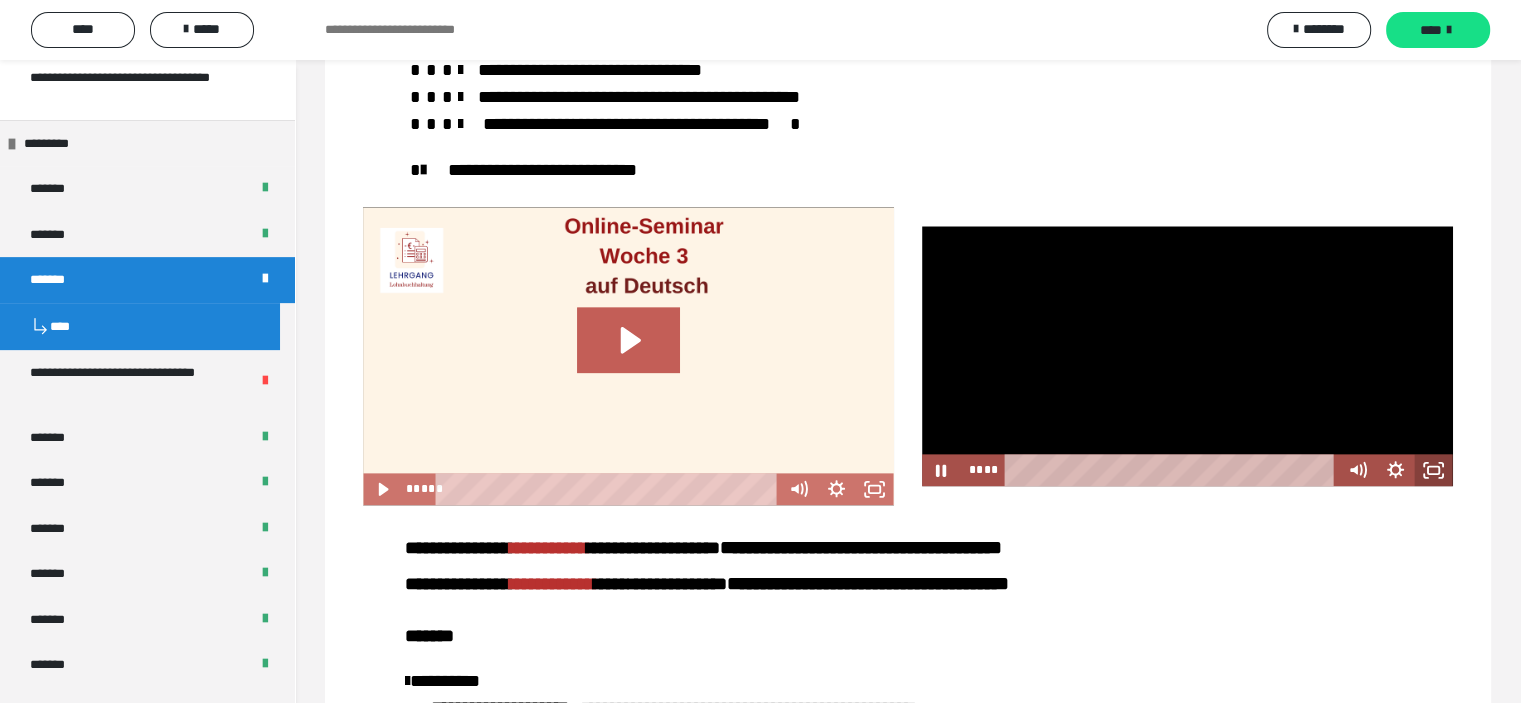 click 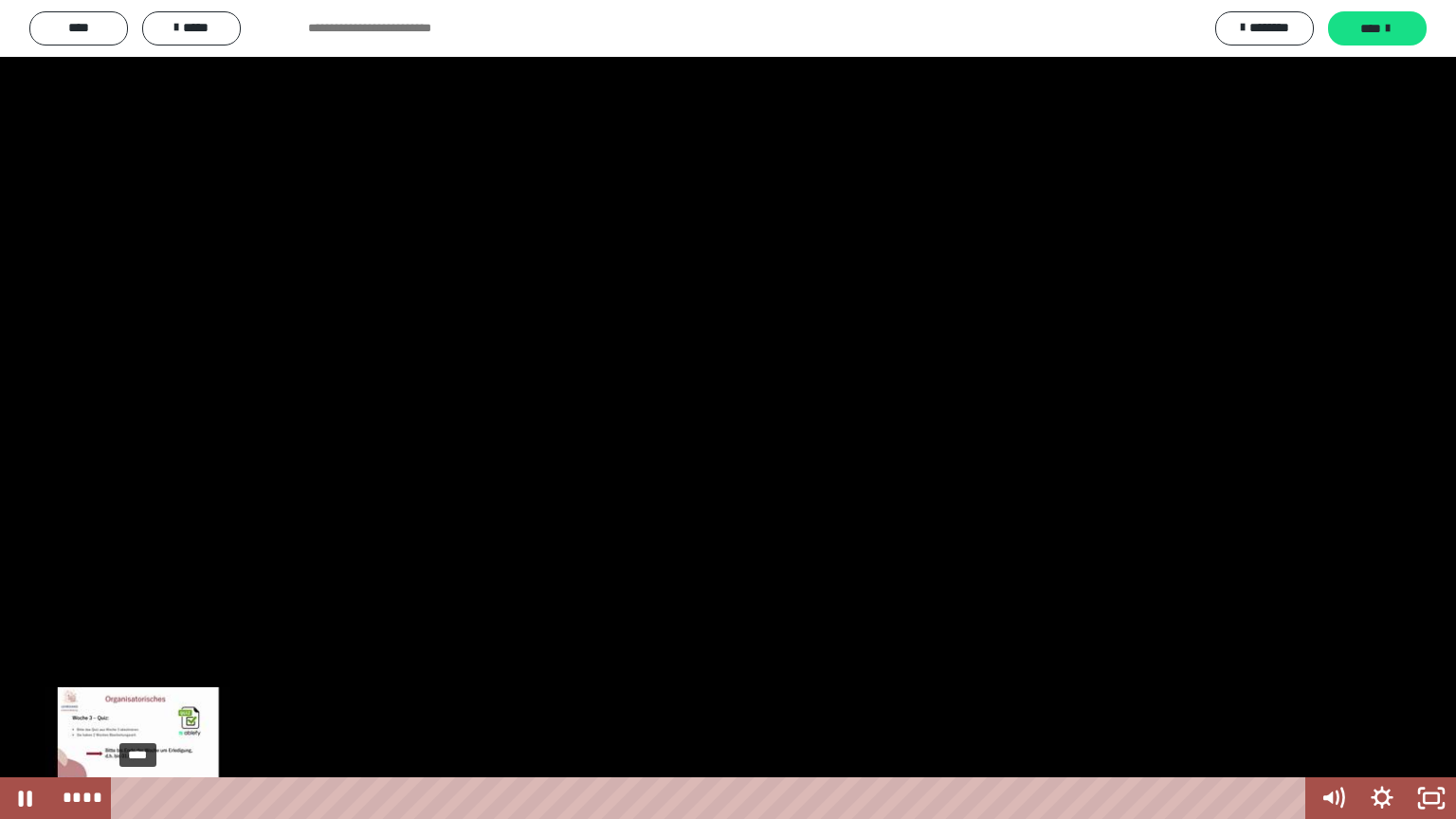 click on "****" at bounding box center [712, 798] 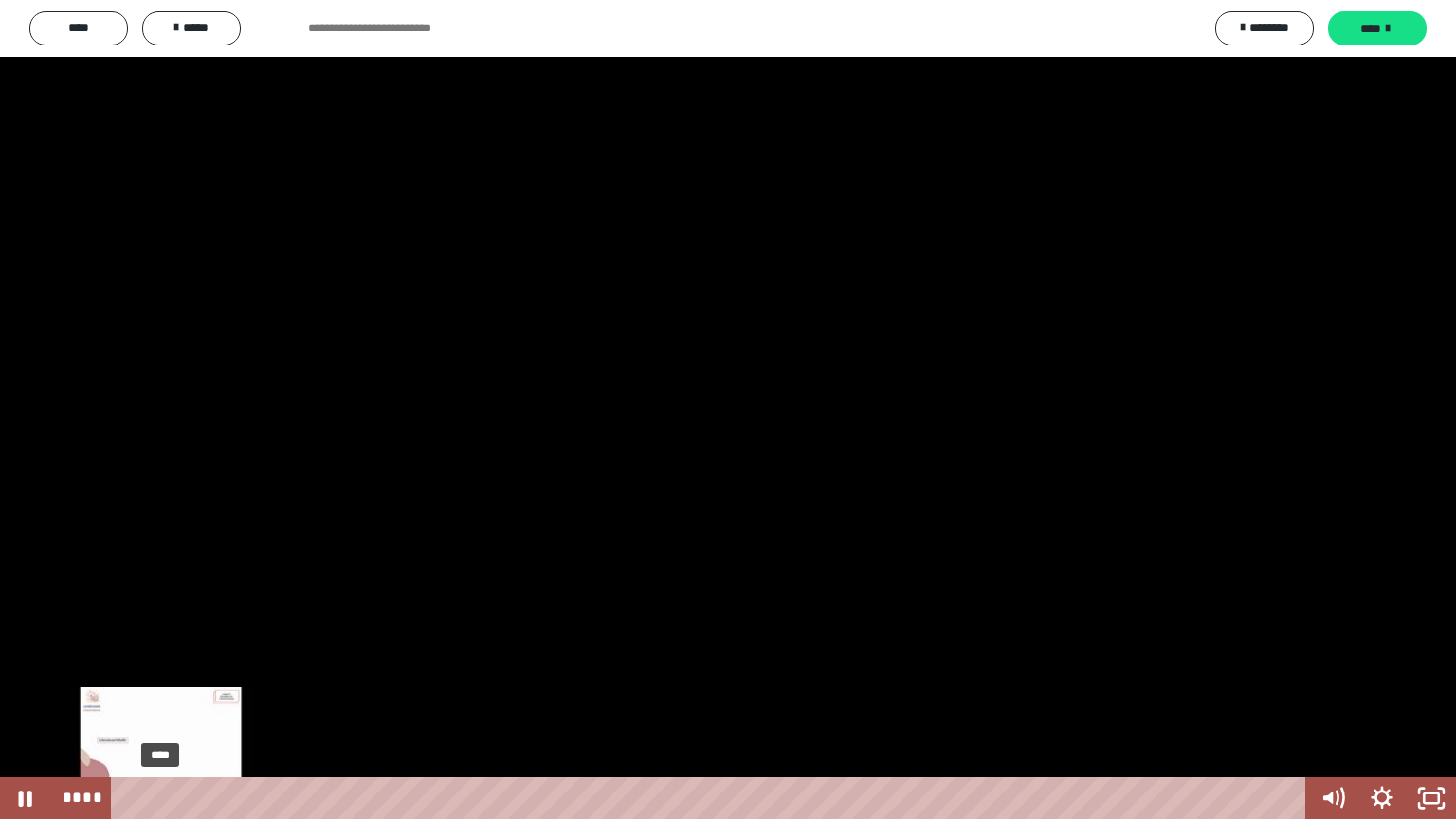 click on "****" at bounding box center (712, 798) 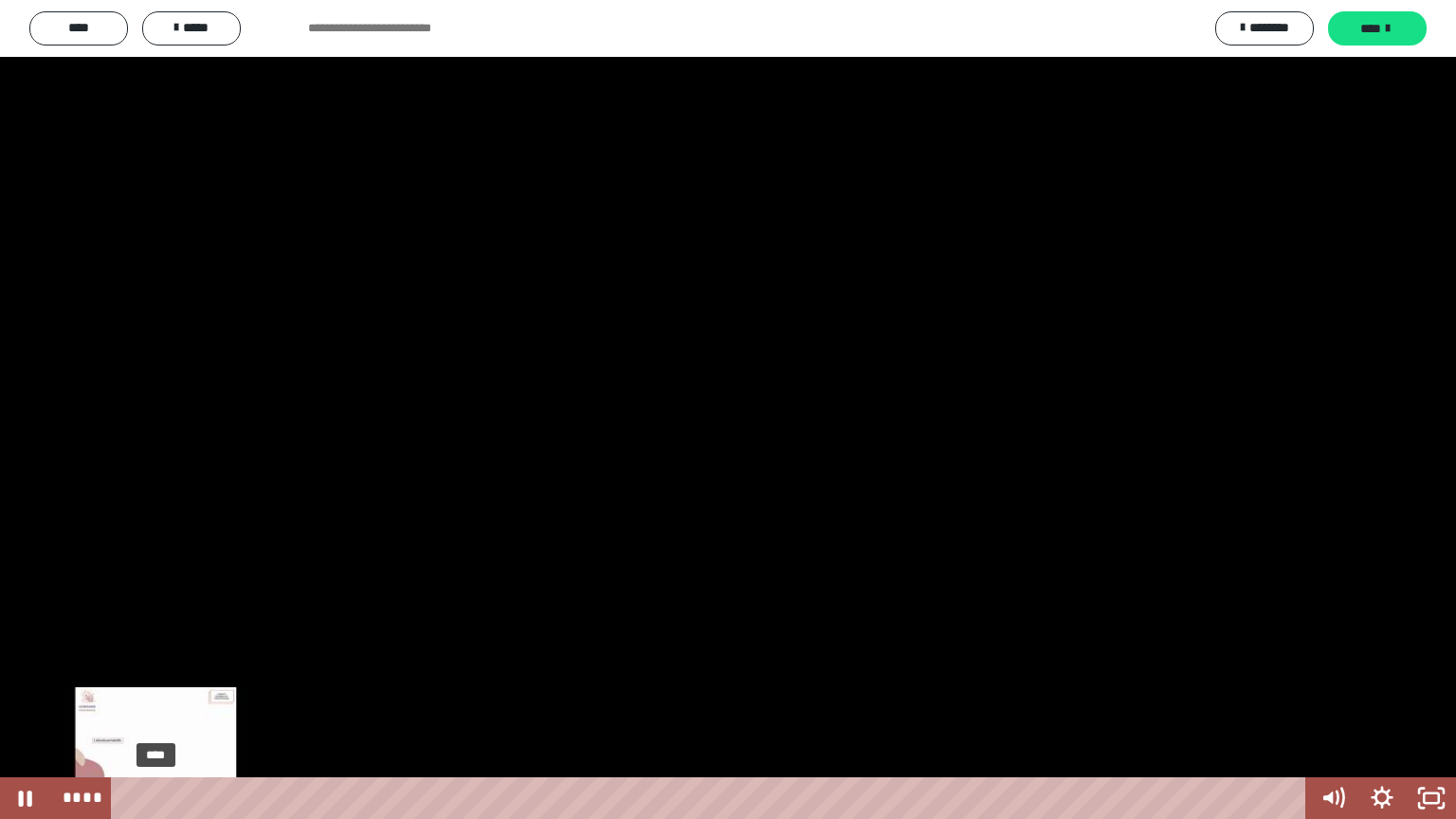click at bounding box center (155, 798) 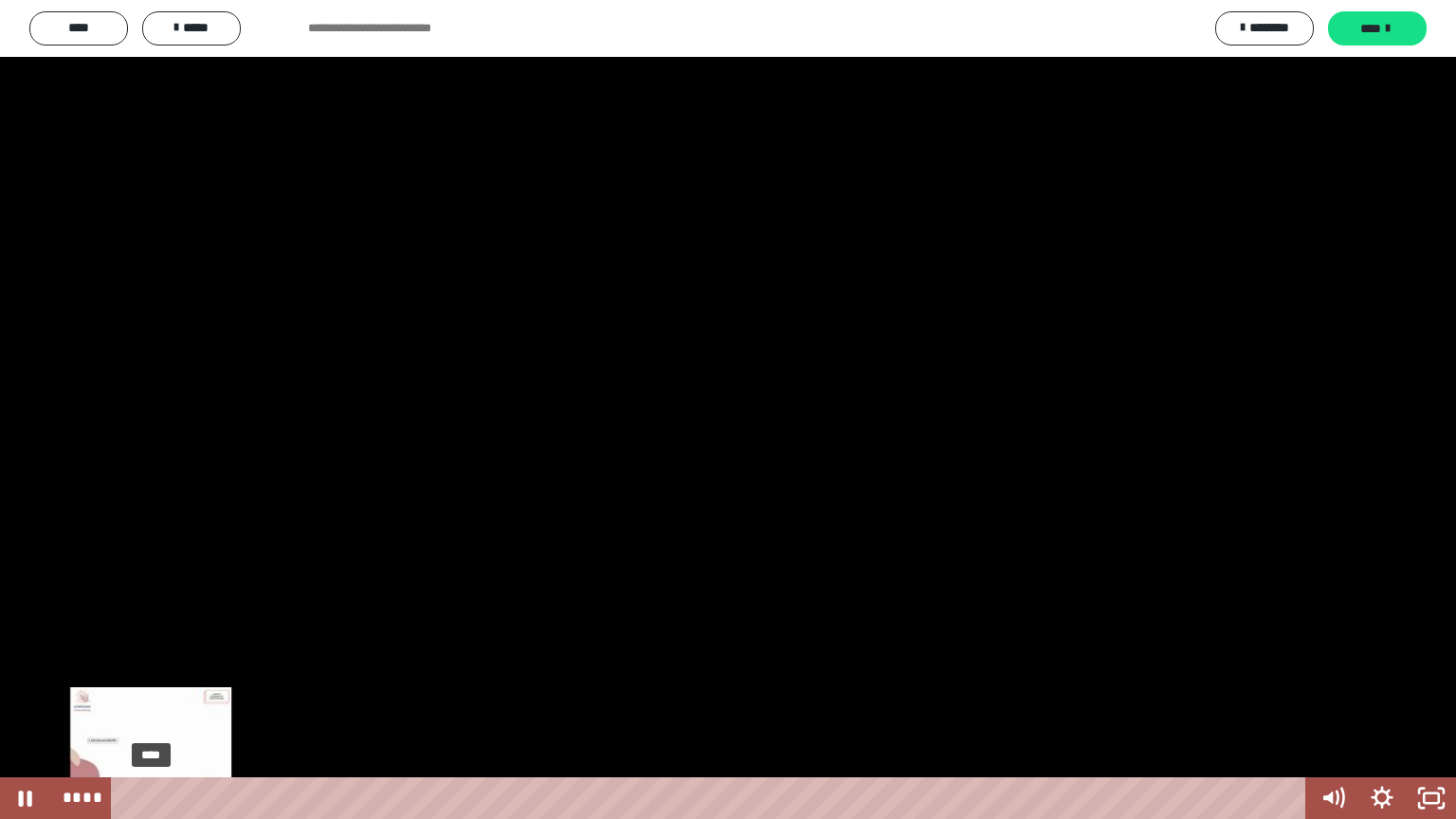 click at bounding box center [151, 798] 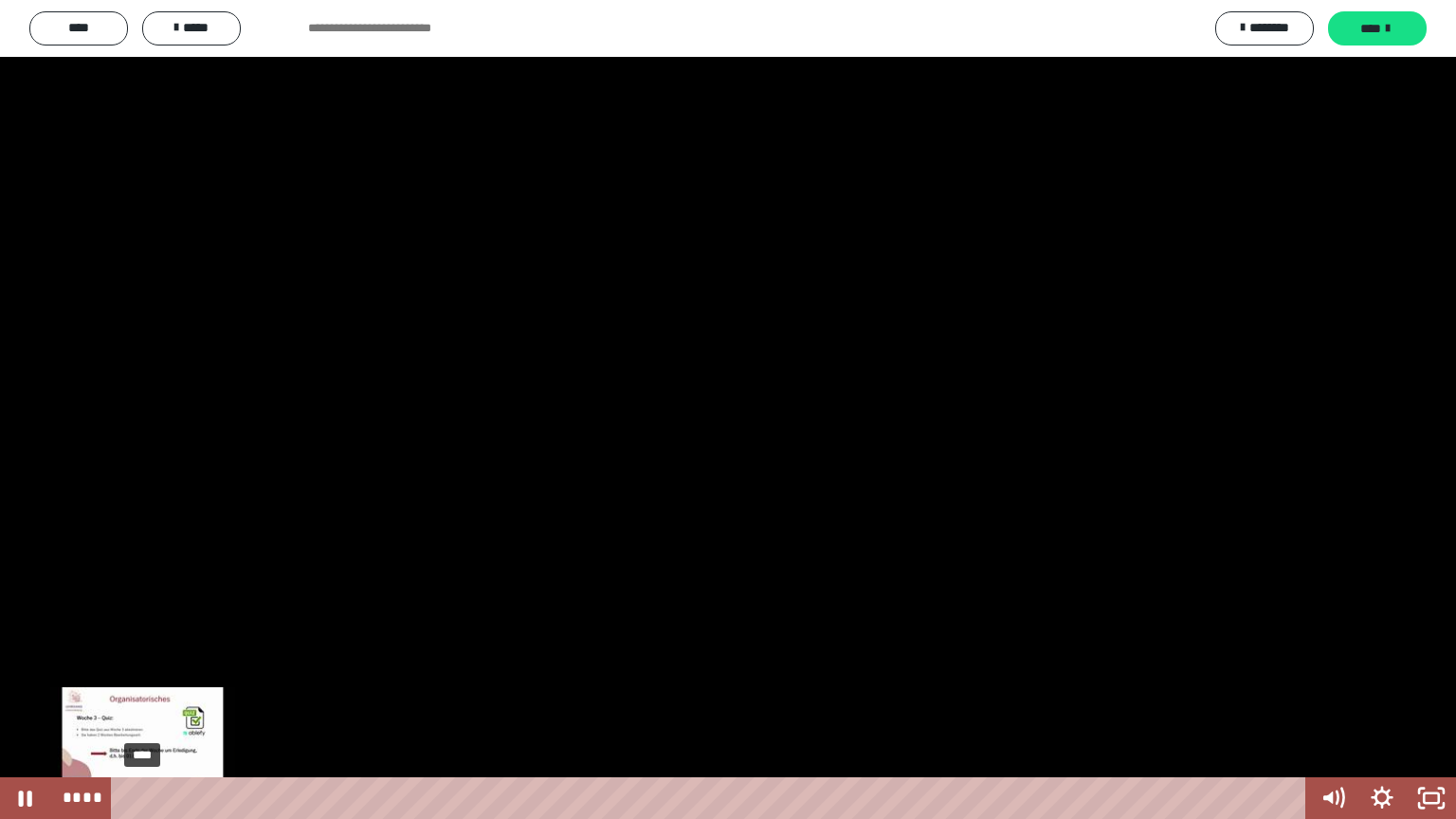 click on "****" at bounding box center [712, 798] 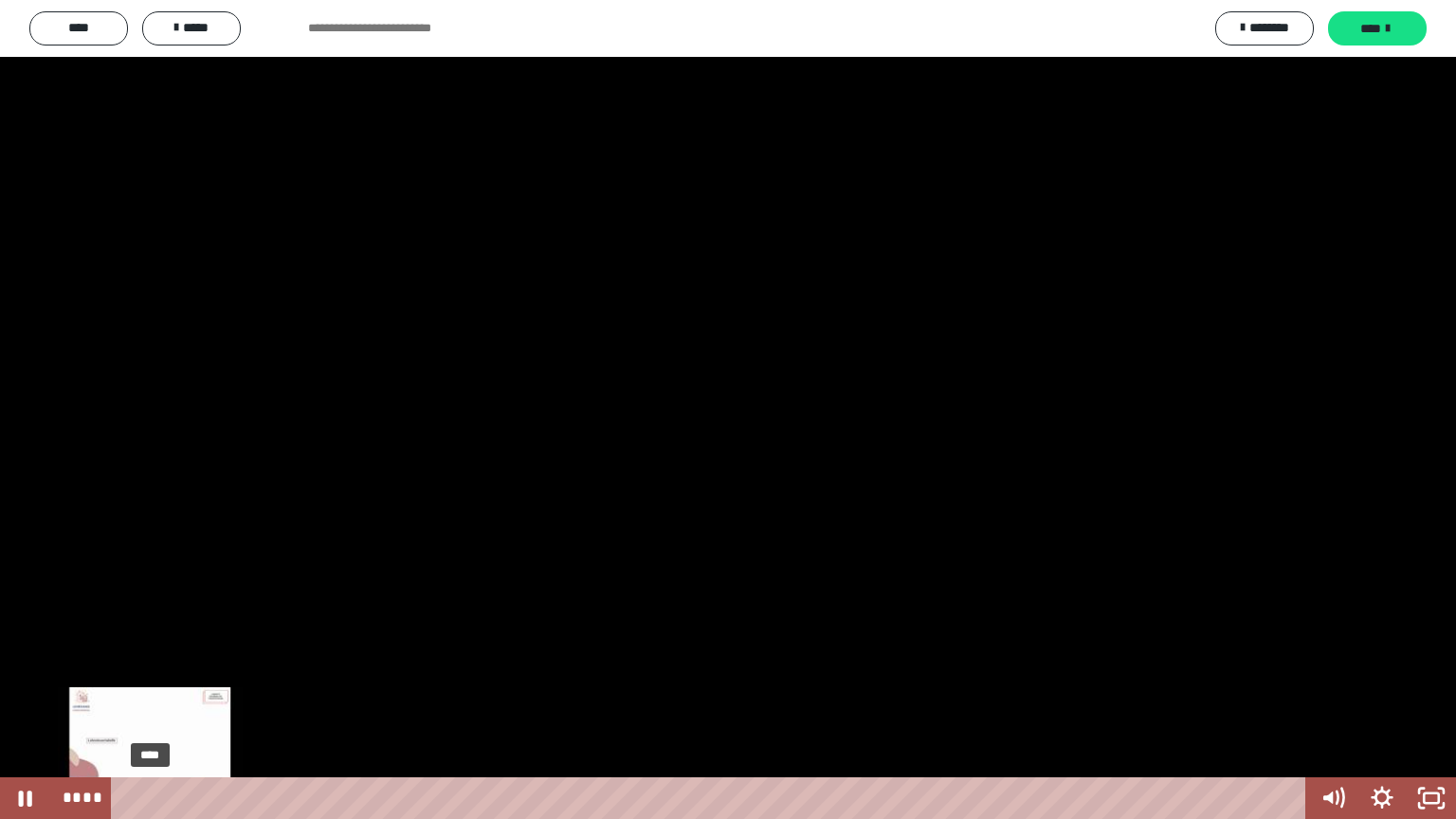 click on "****" at bounding box center (712, 798) 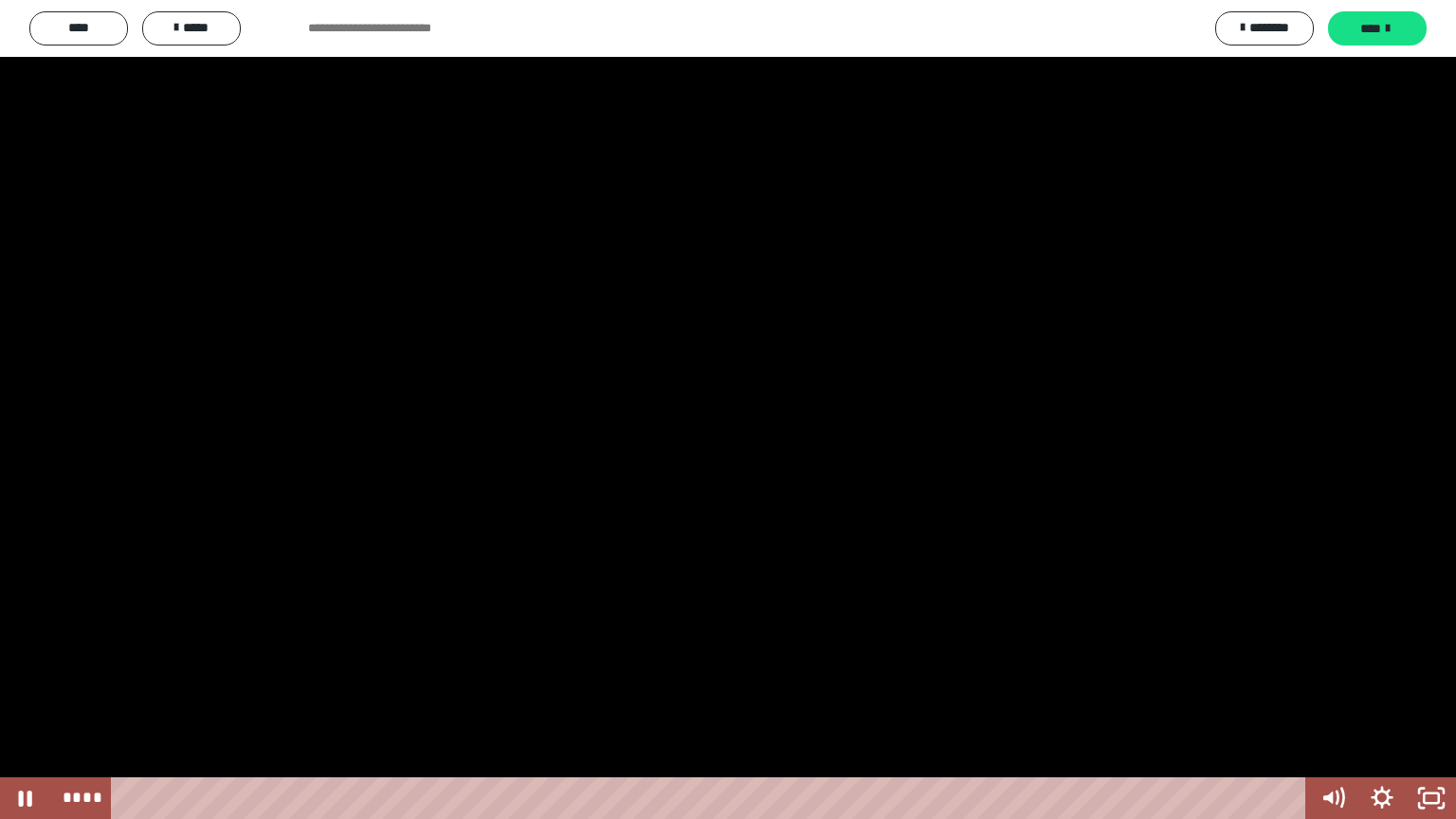 click at bounding box center [728, 410] 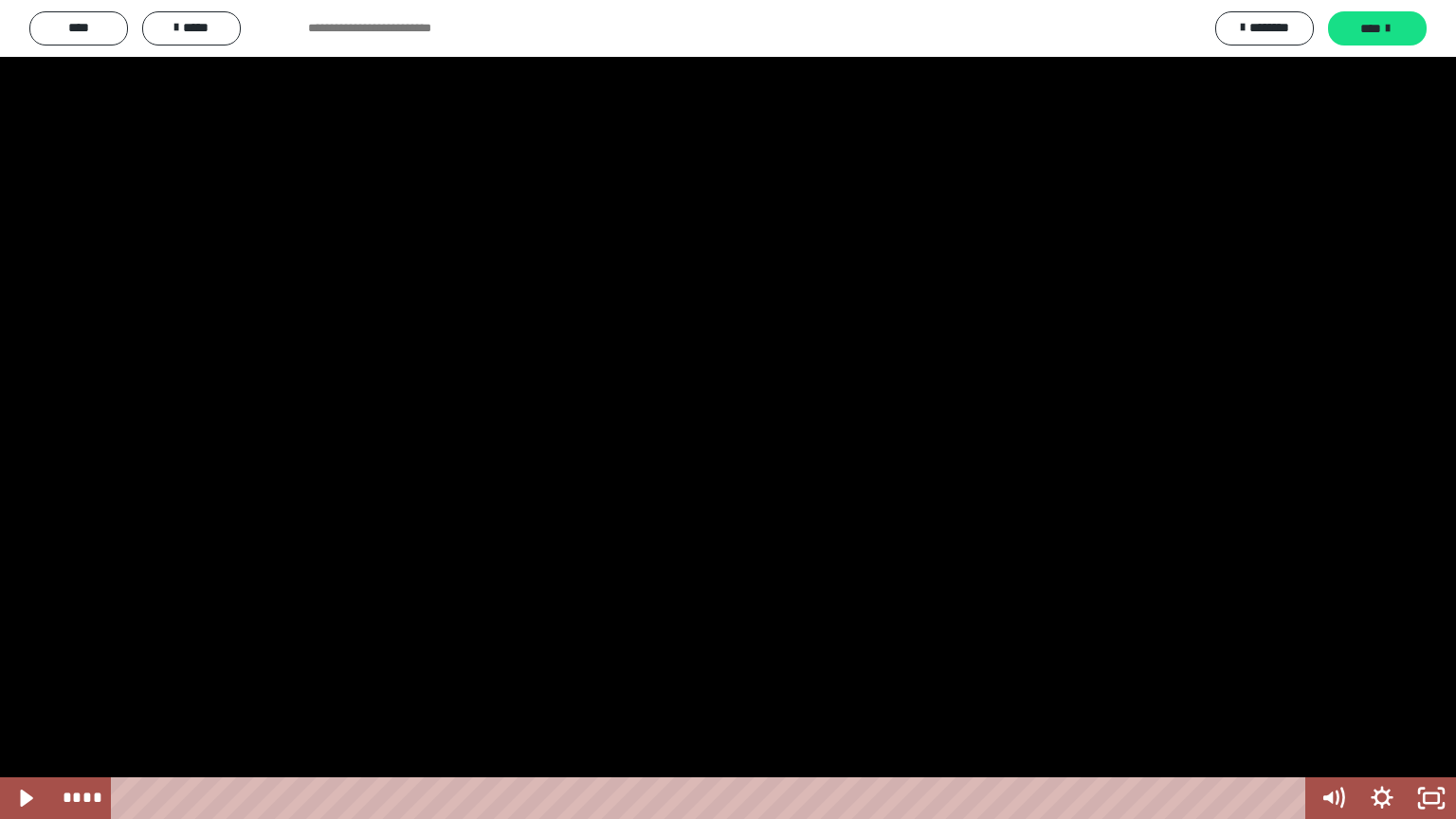 click at bounding box center (728, 410) 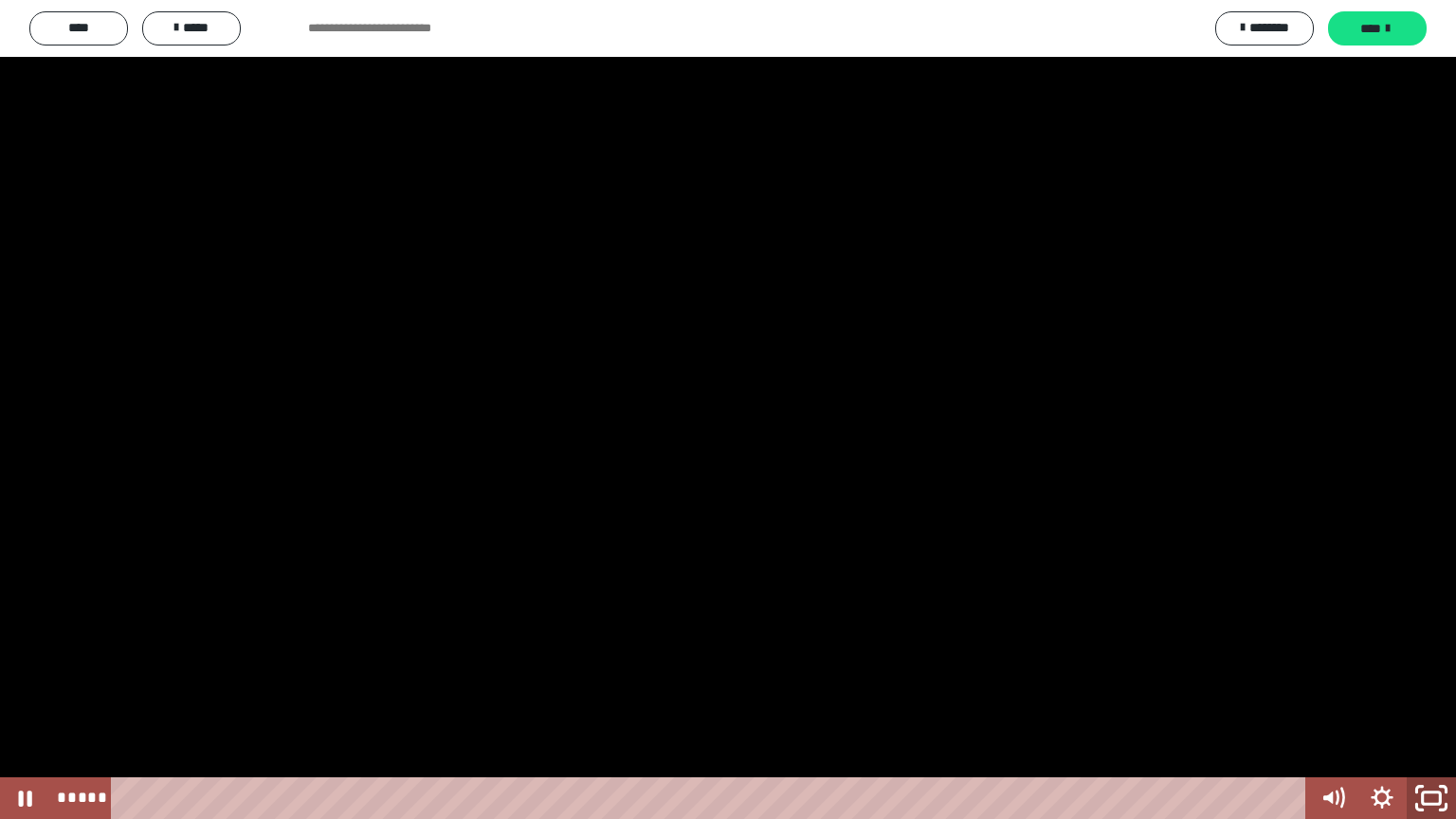 click 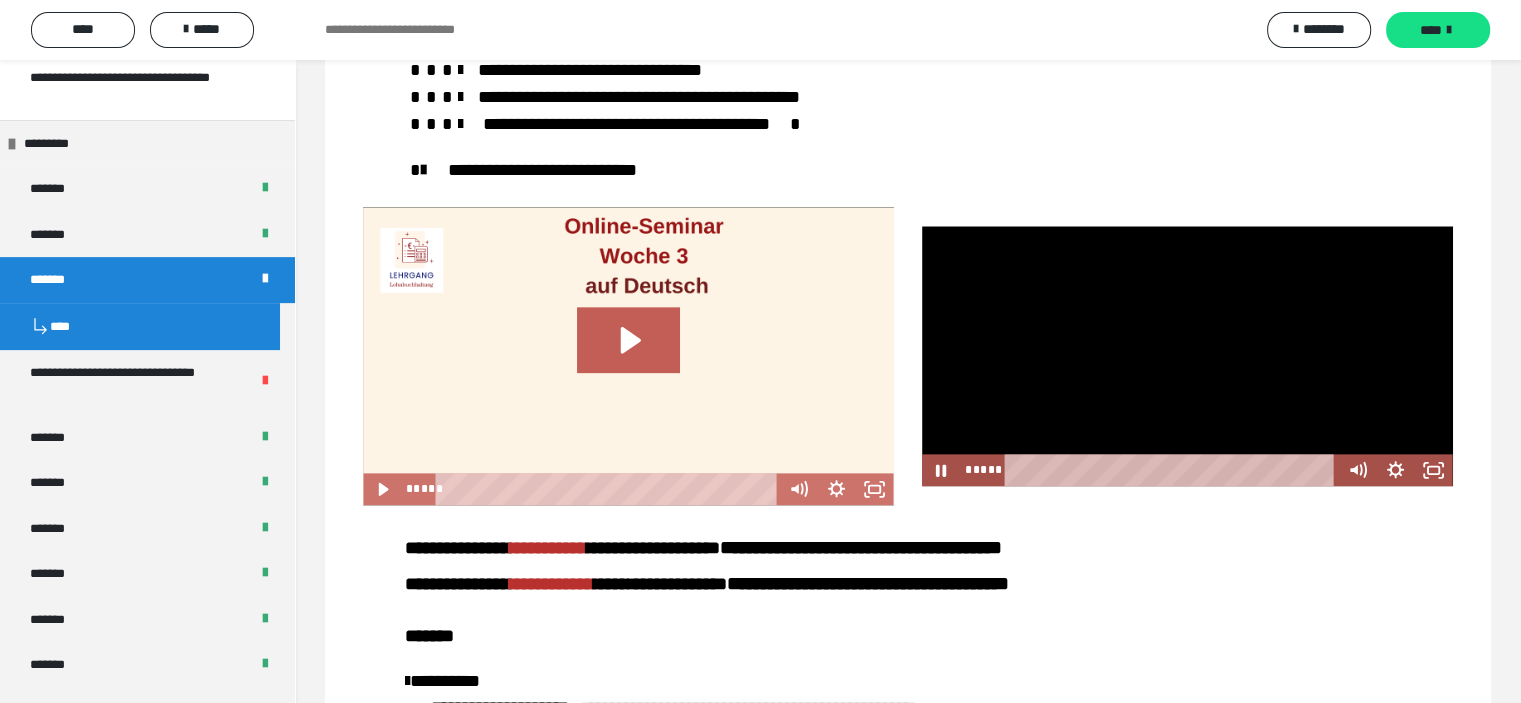 click at bounding box center [1187, 356] 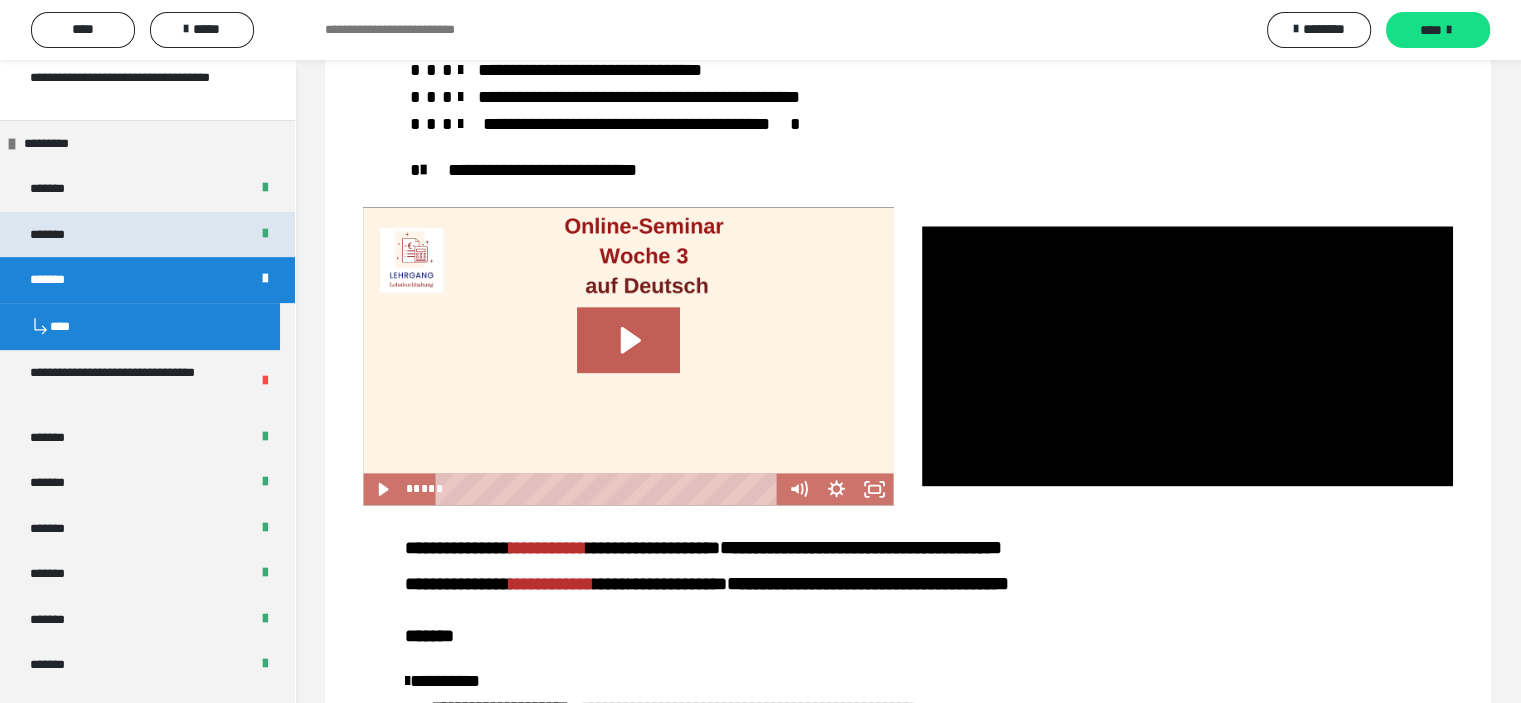 click on "*******" at bounding box center (147, 235) 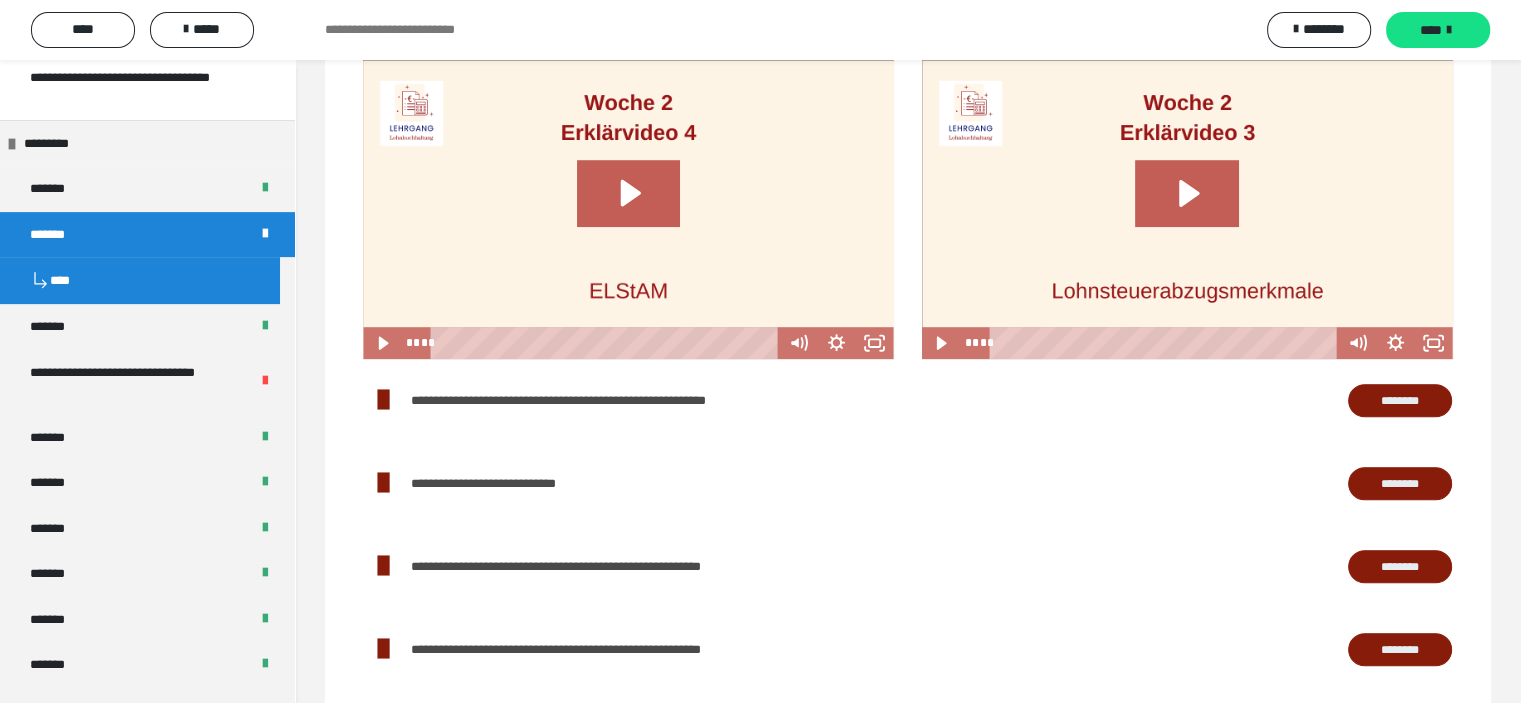 scroll, scrollTop: 1200, scrollLeft: 0, axis: vertical 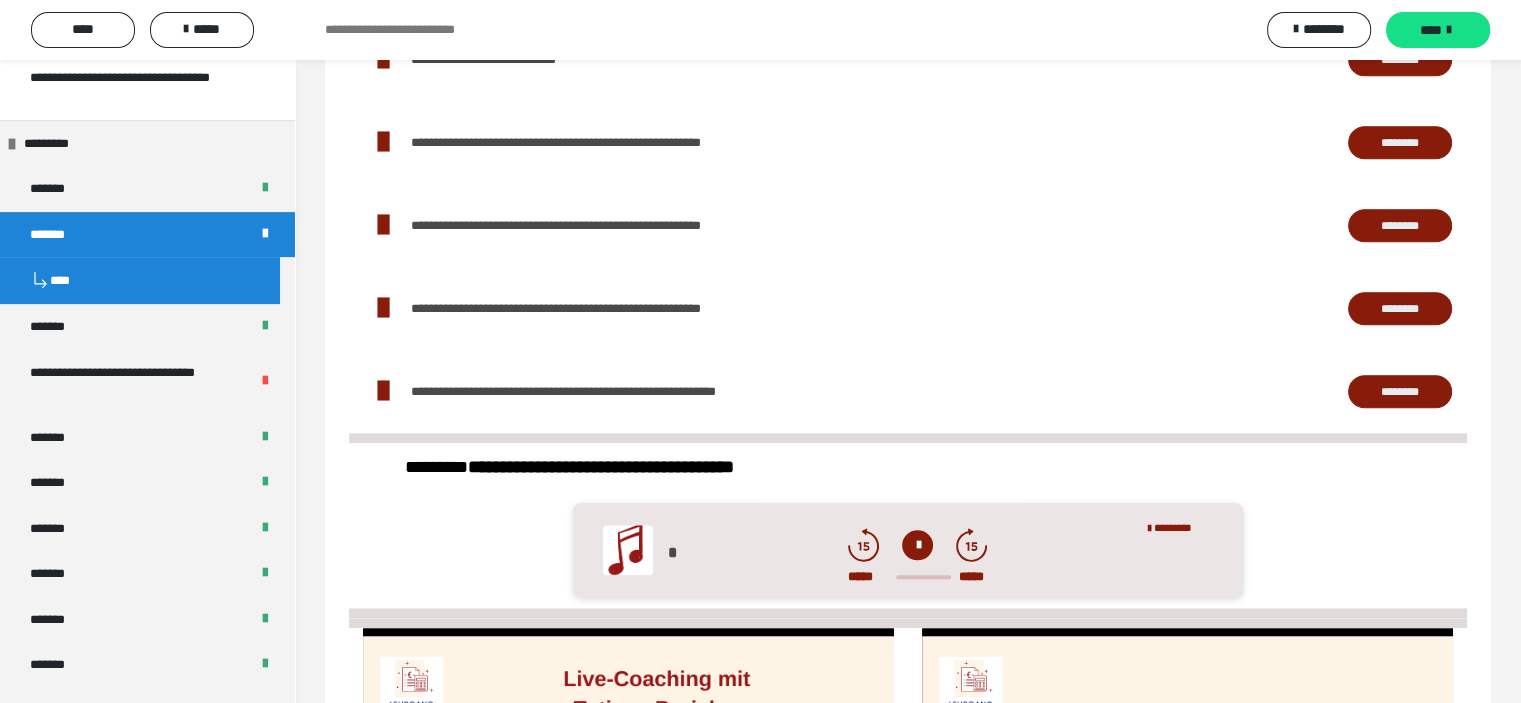 click on "********" at bounding box center (1400, 392) 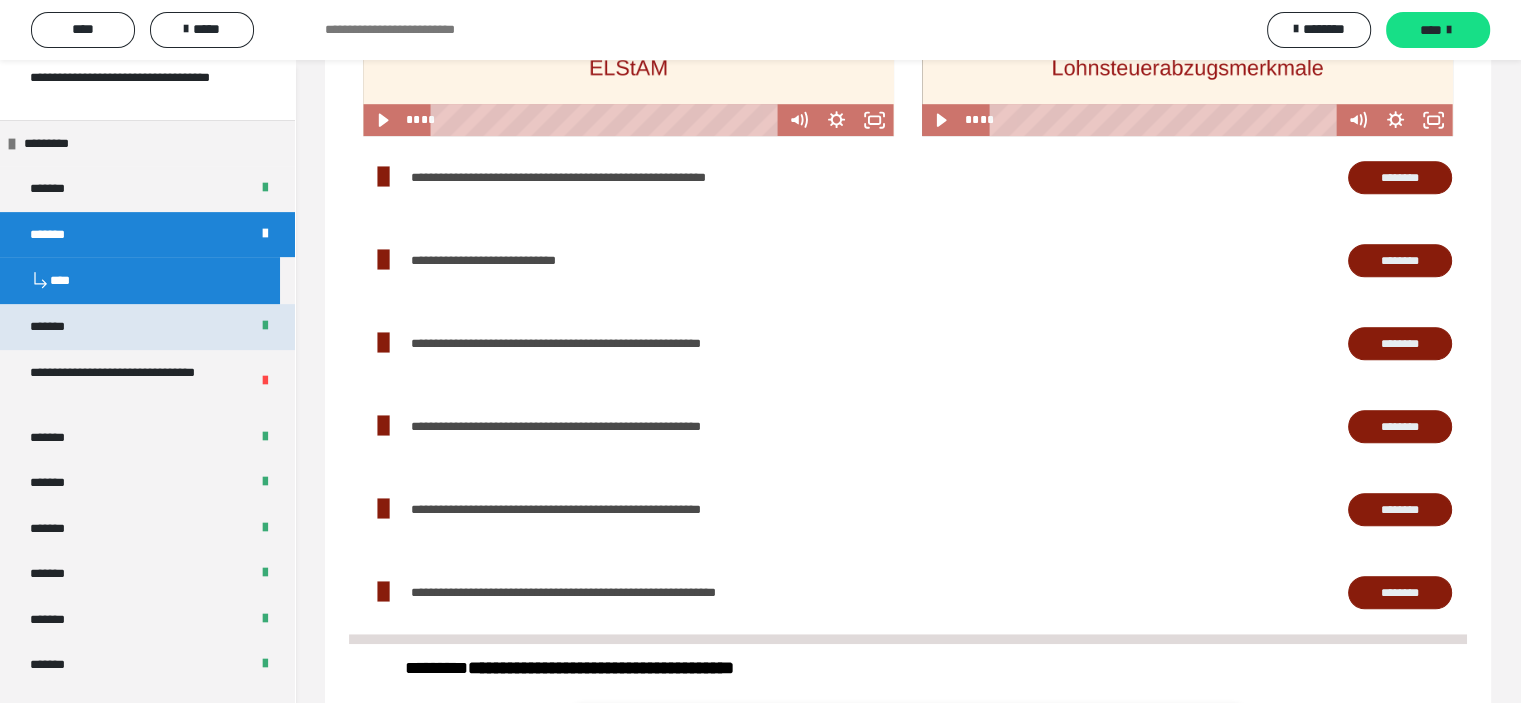 scroll, scrollTop: 1393, scrollLeft: 0, axis: vertical 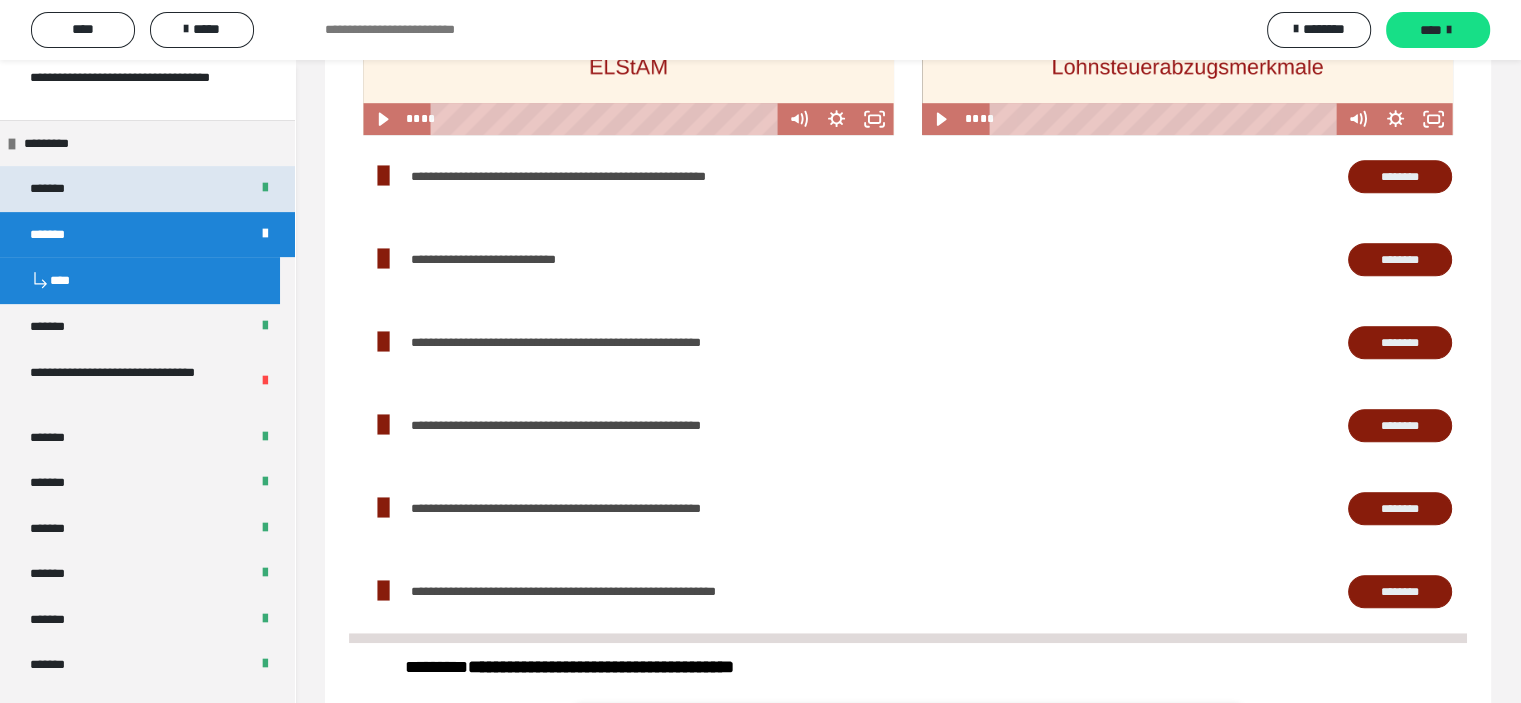 click on "*******" at bounding box center (147, 189) 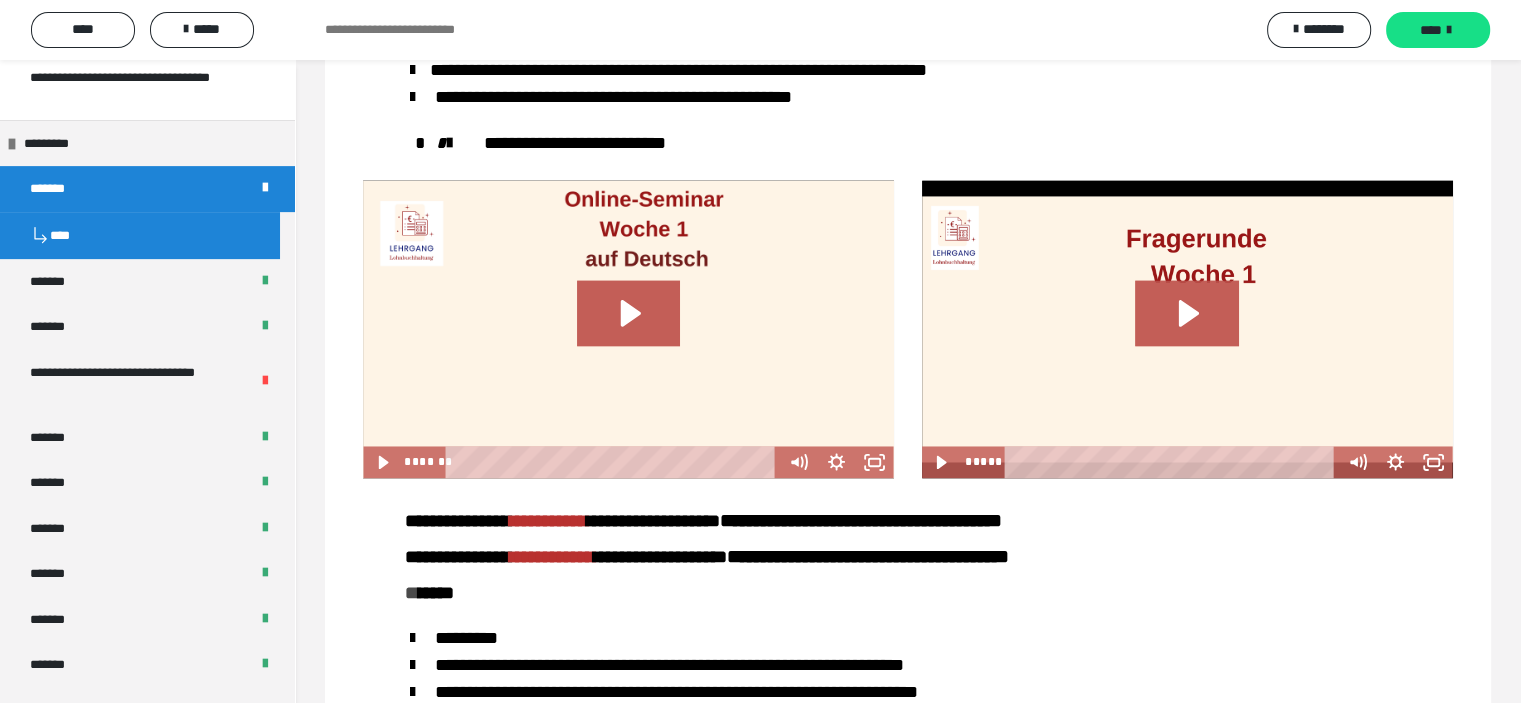 scroll, scrollTop: 3132, scrollLeft: 0, axis: vertical 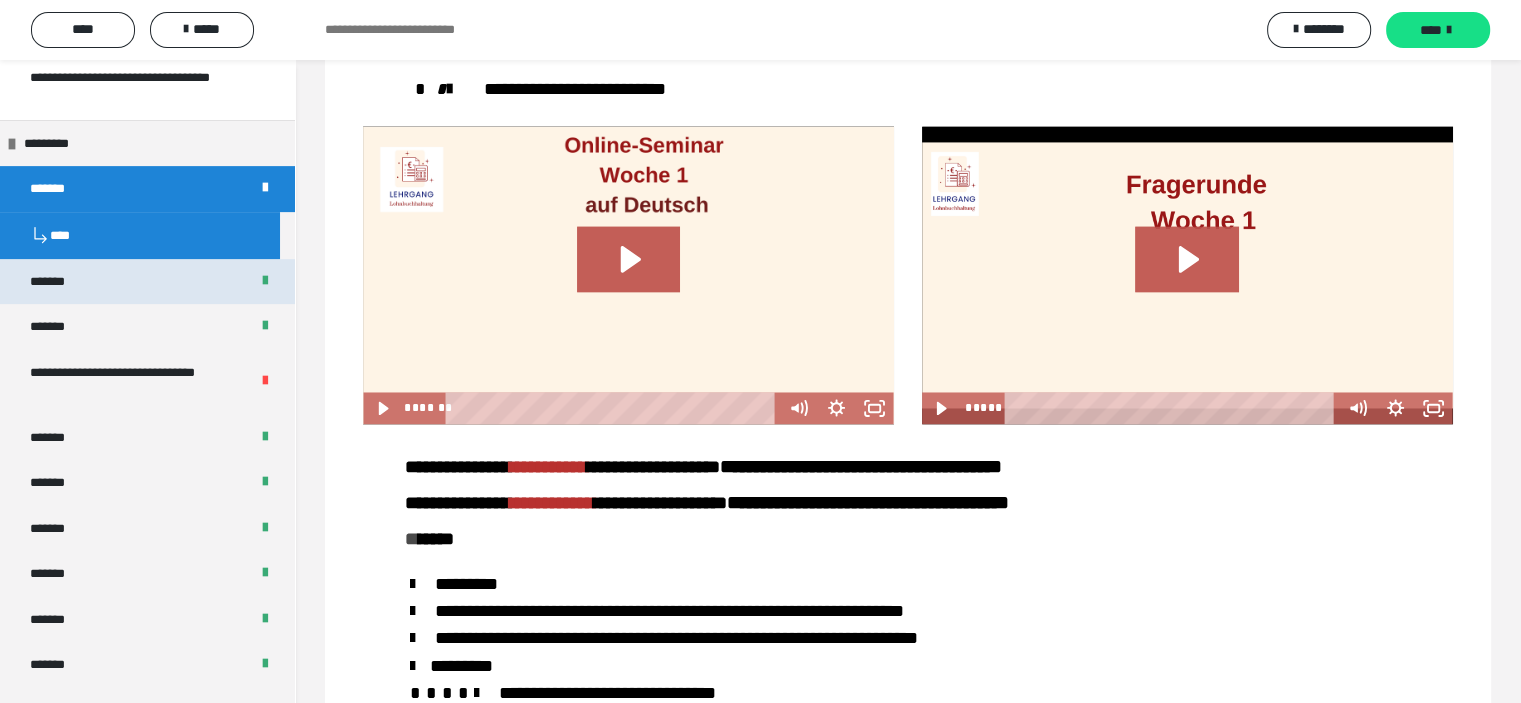click on "*******" at bounding box center (147, 282) 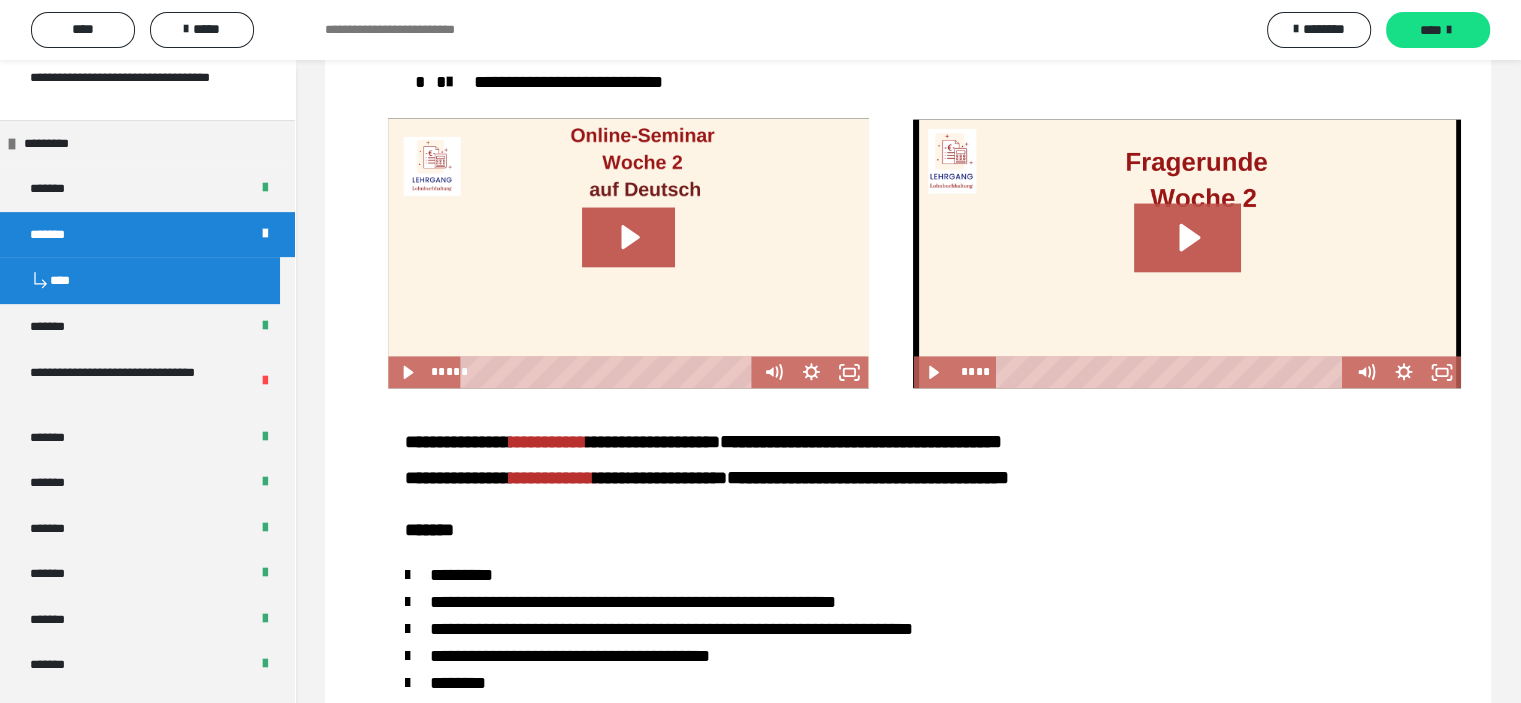 scroll, scrollTop: 2794, scrollLeft: 0, axis: vertical 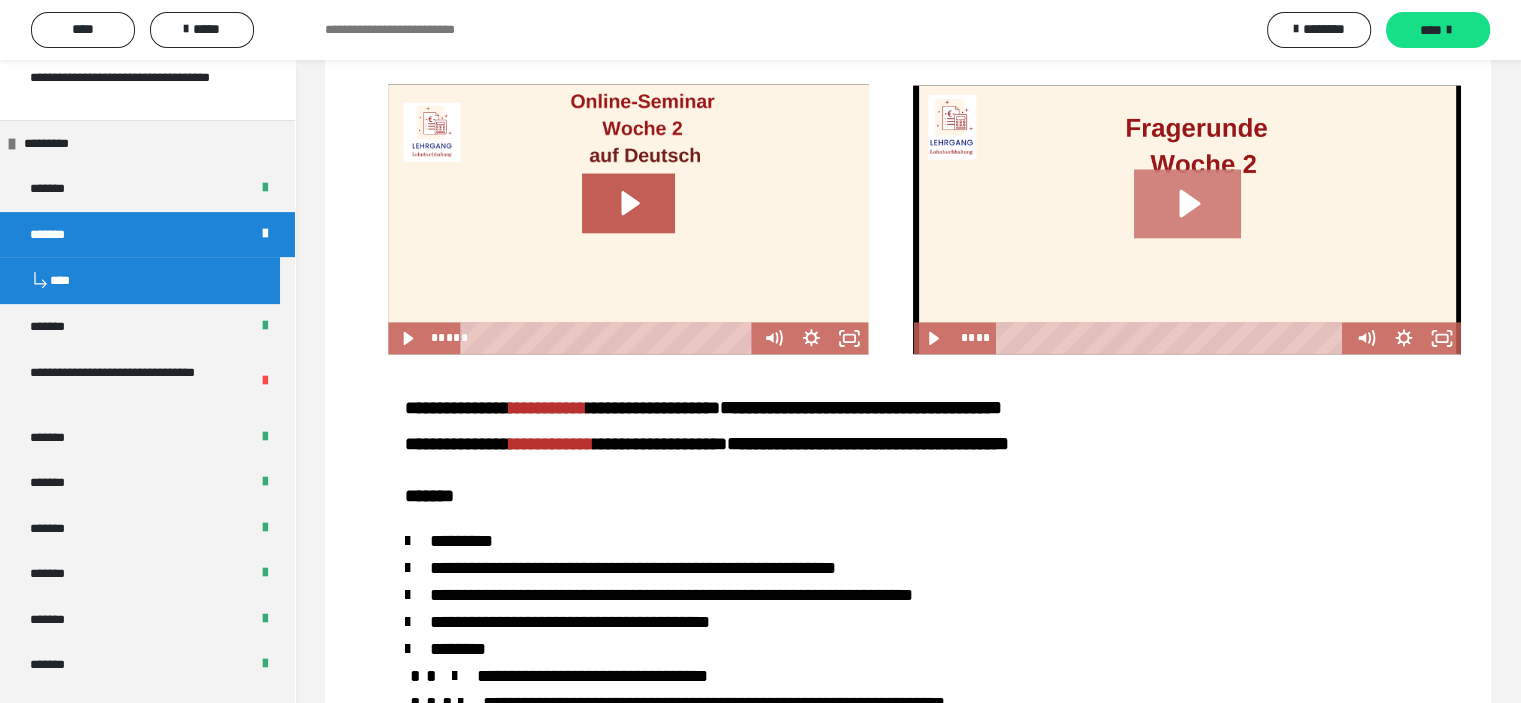 click 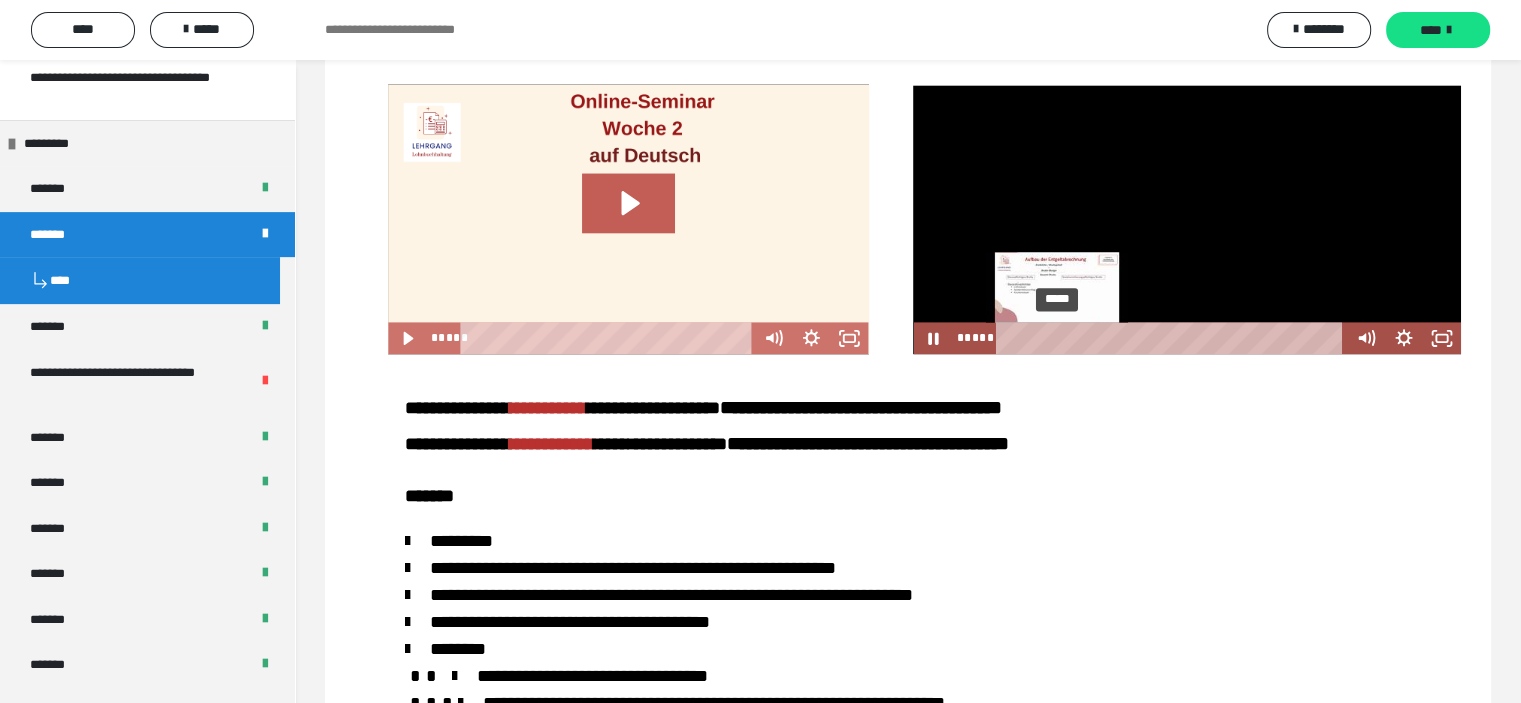 click on "*****" at bounding box center [1173, 338] 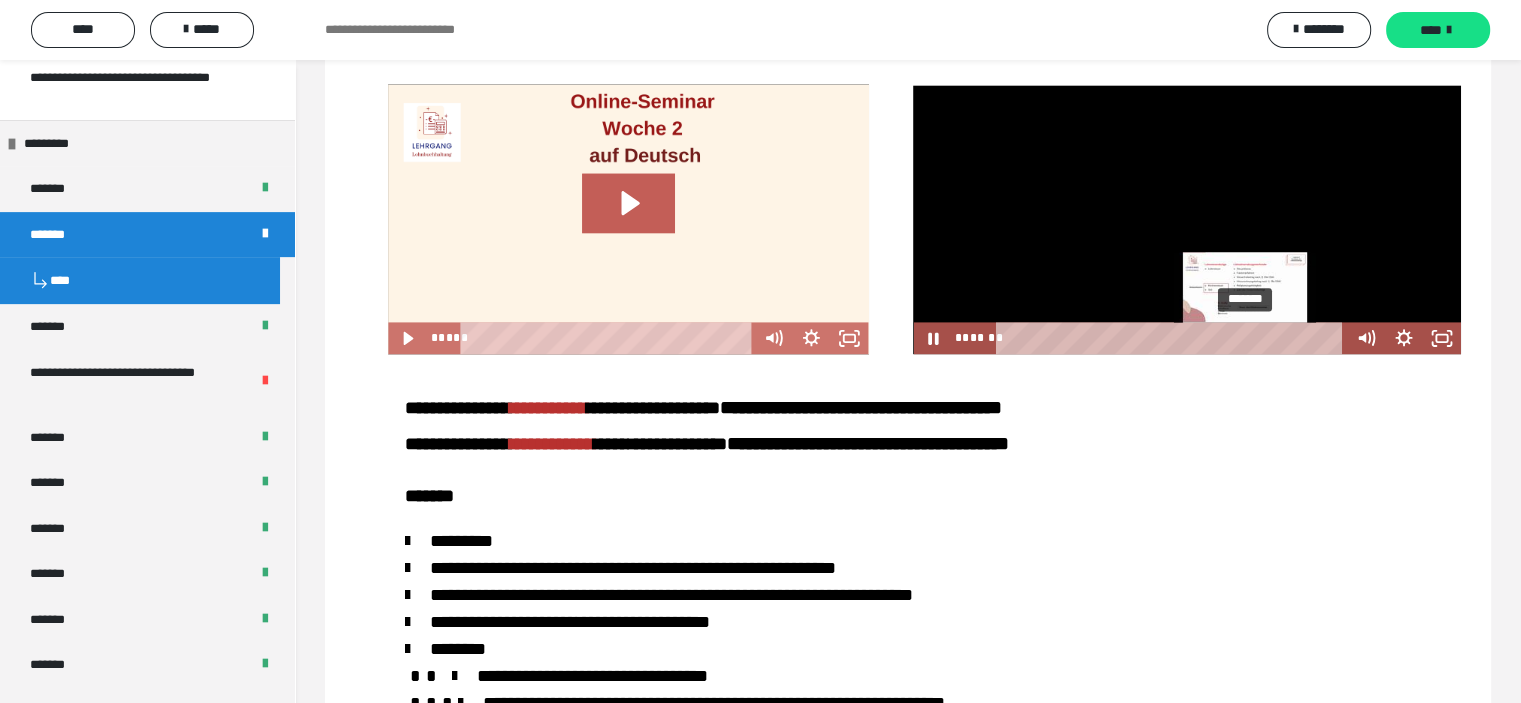 click on "*******" at bounding box center [1173, 338] 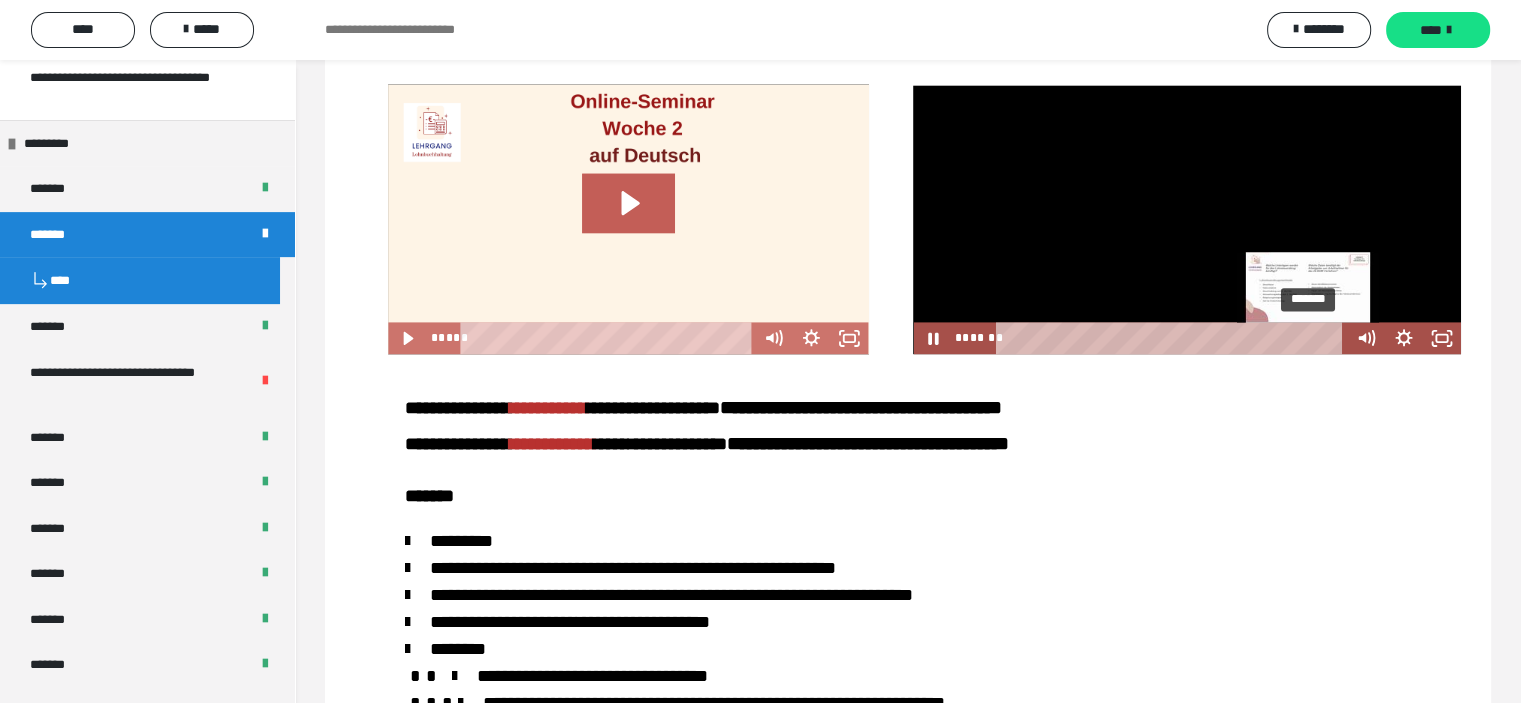 click on "*******" at bounding box center [1173, 338] 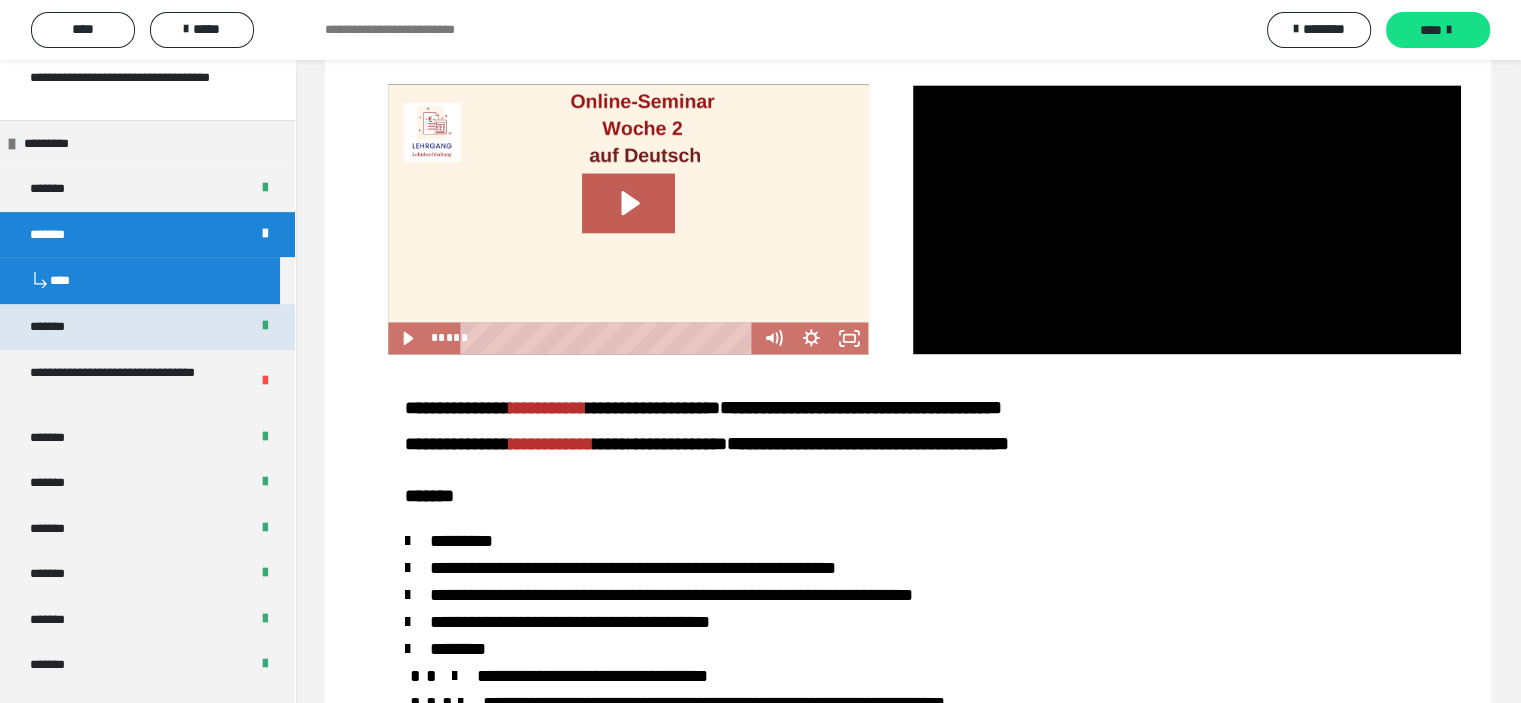 click on "*******" at bounding box center [147, 327] 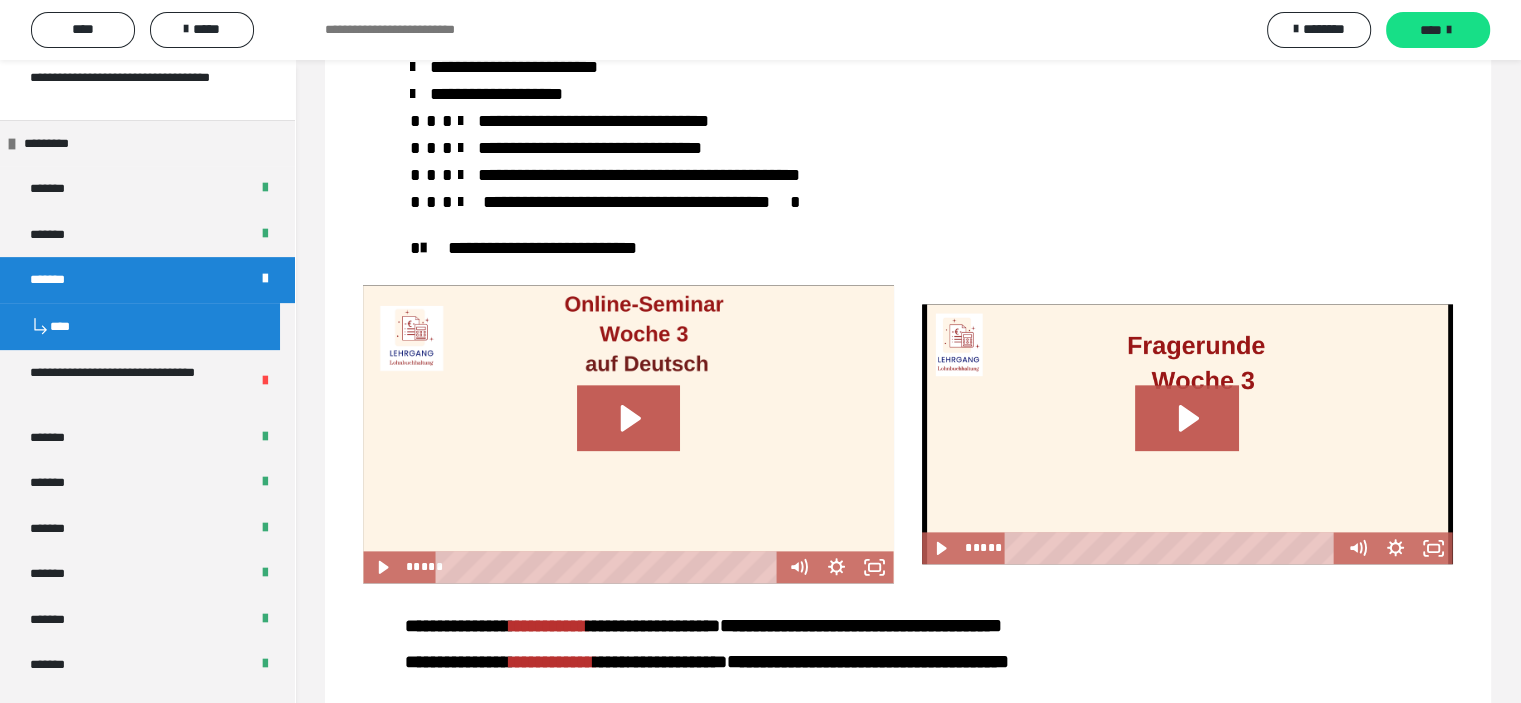 scroll, scrollTop: 2510, scrollLeft: 0, axis: vertical 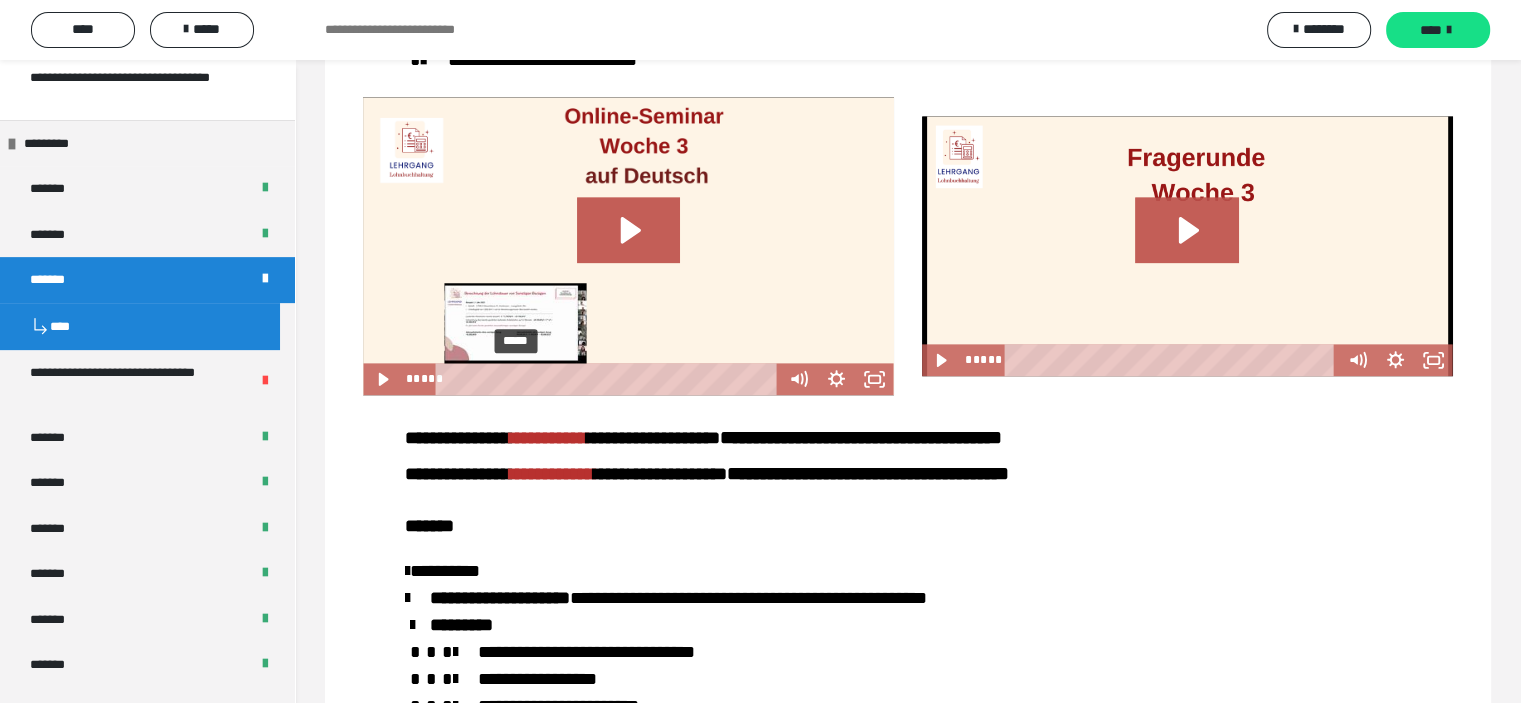 click on "*****" at bounding box center (610, 379) 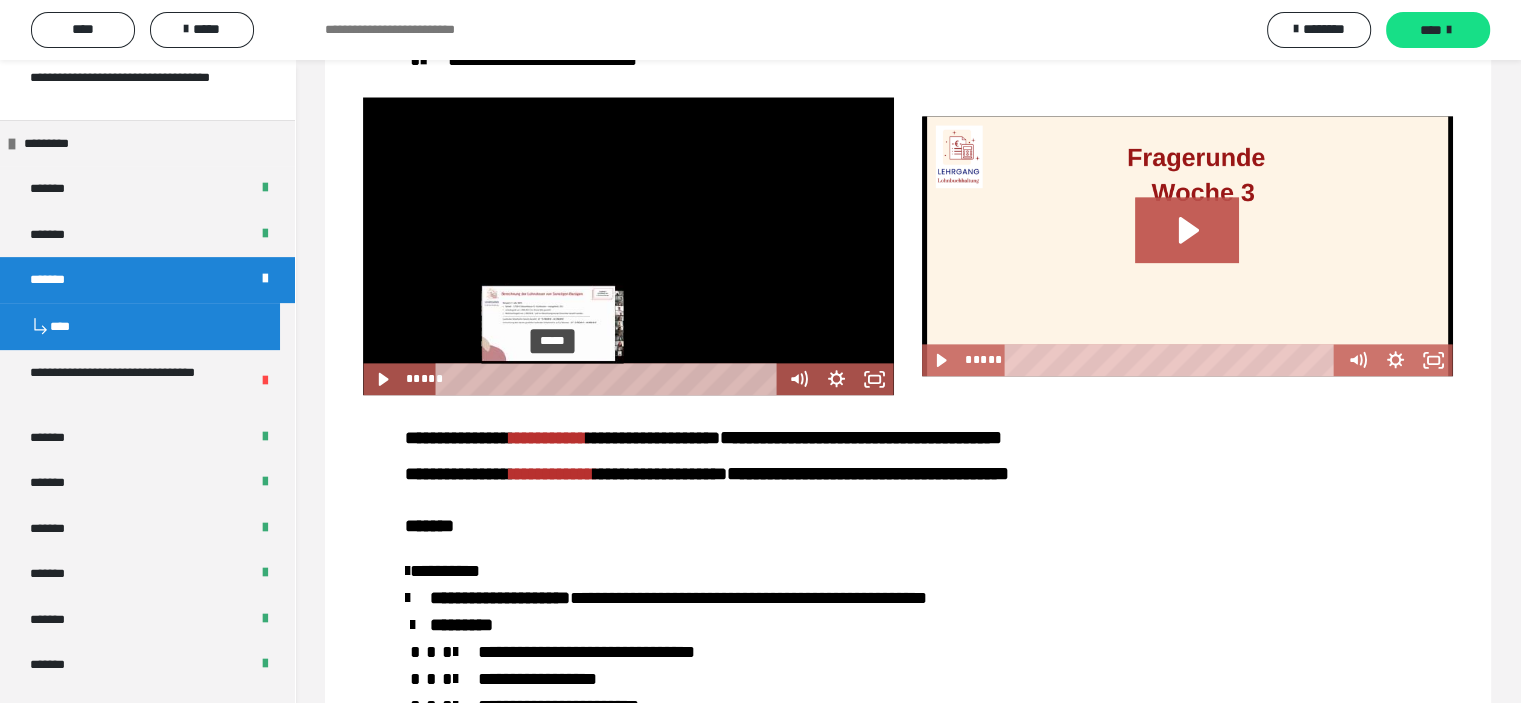 click on "*****" at bounding box center (610, 379) 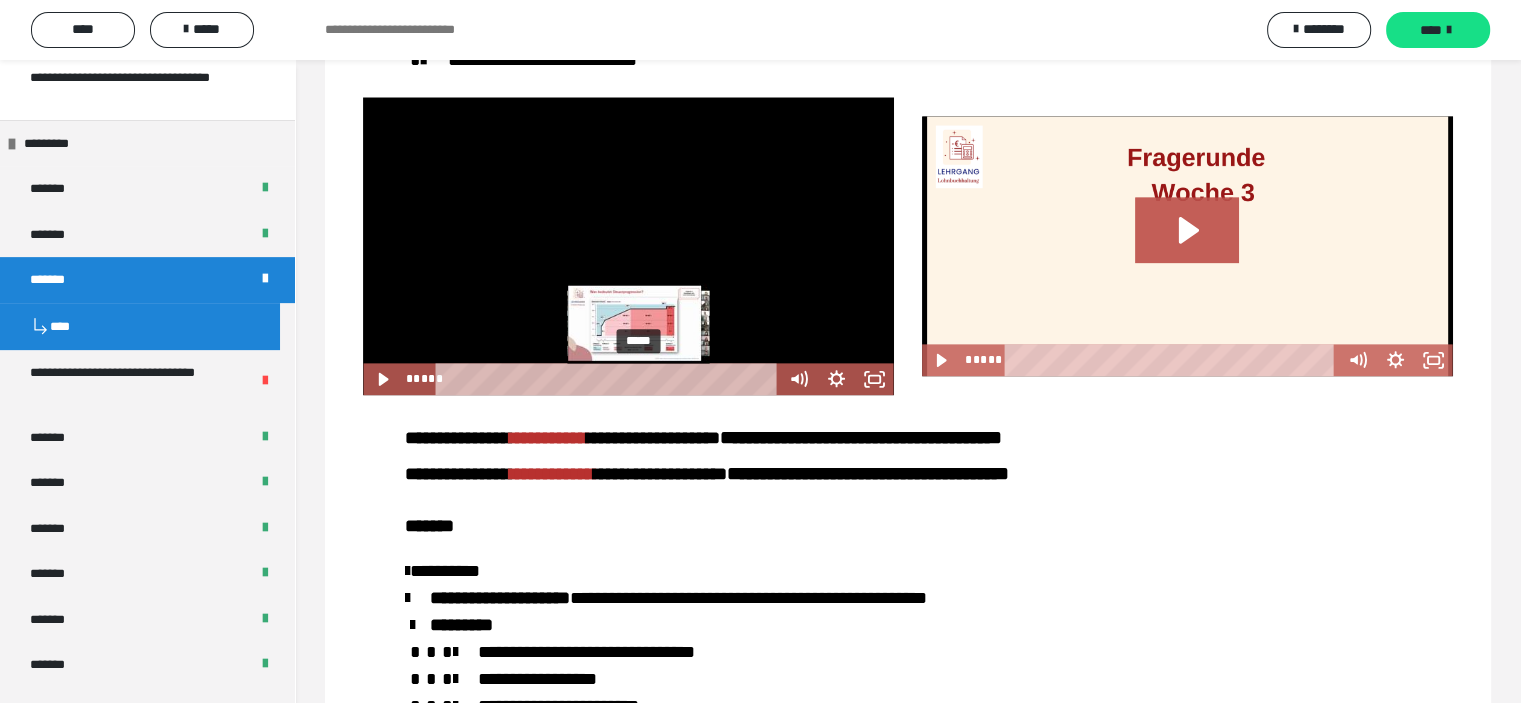 click on "*****" at bounding box center (610, 379) 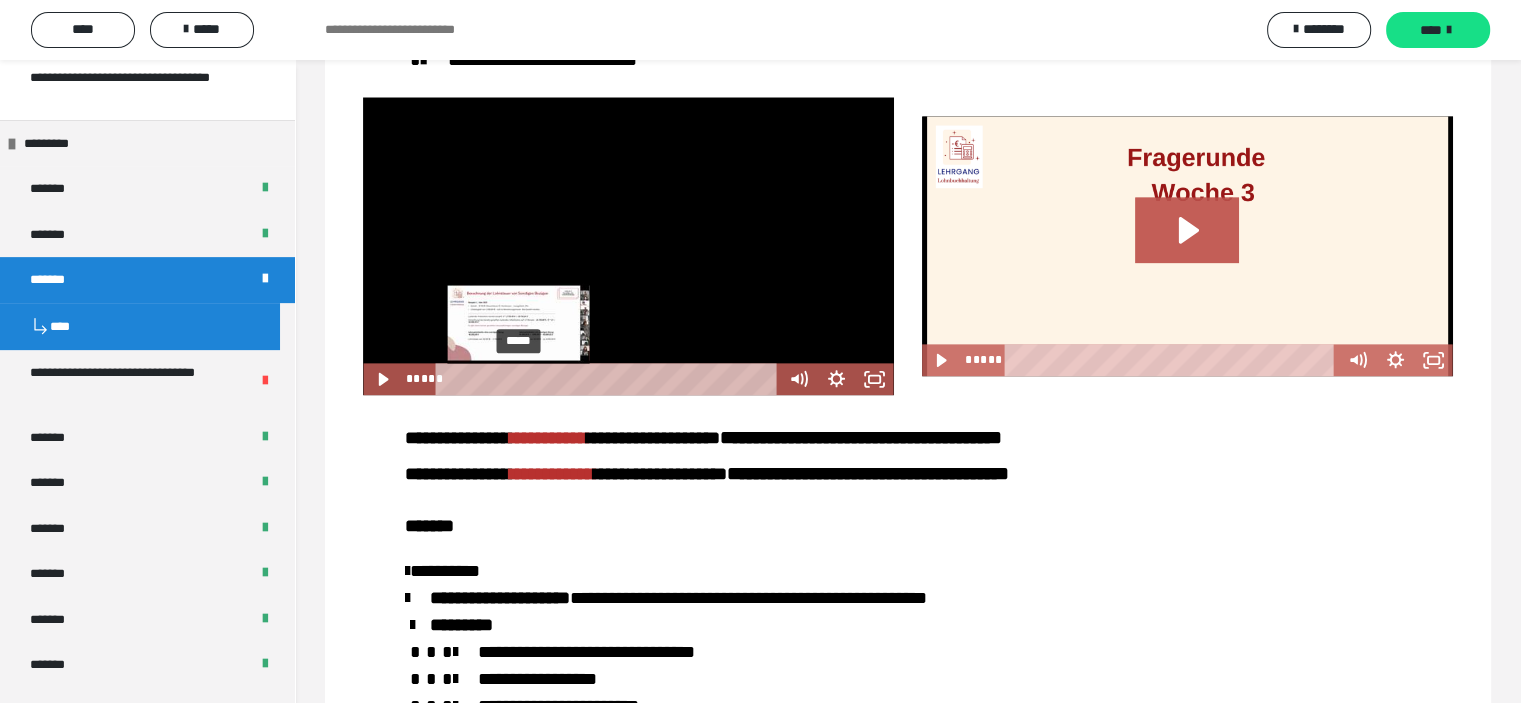 click on "*****" at bounding box center (610, 379) 